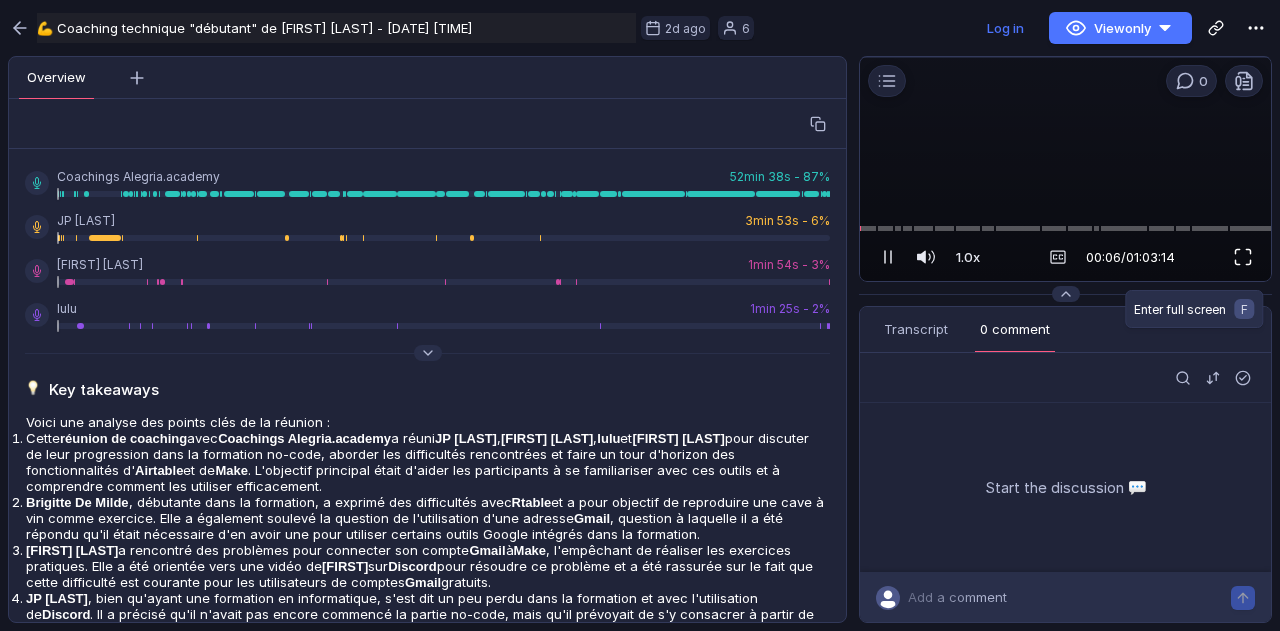 click at bounding box center [1243, 257] 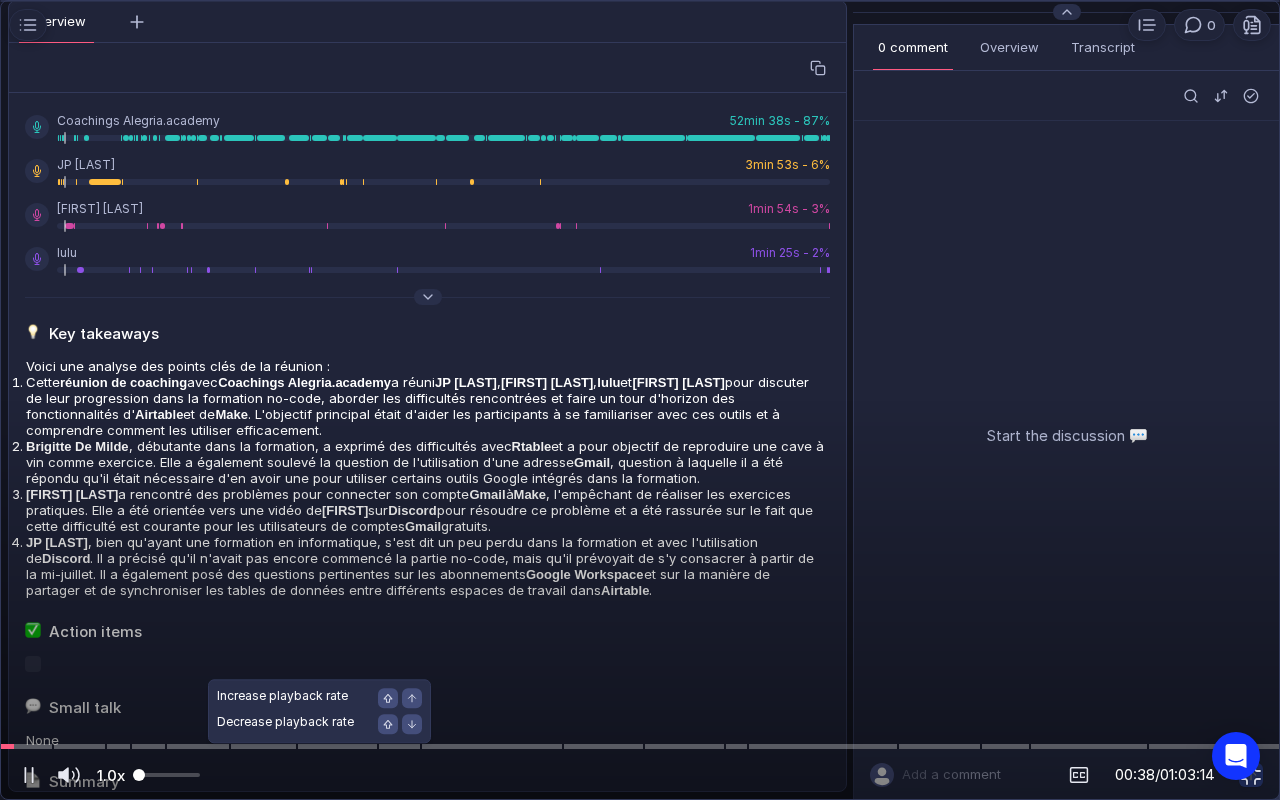 click on "1.0x" at bounding box center [111, 775] 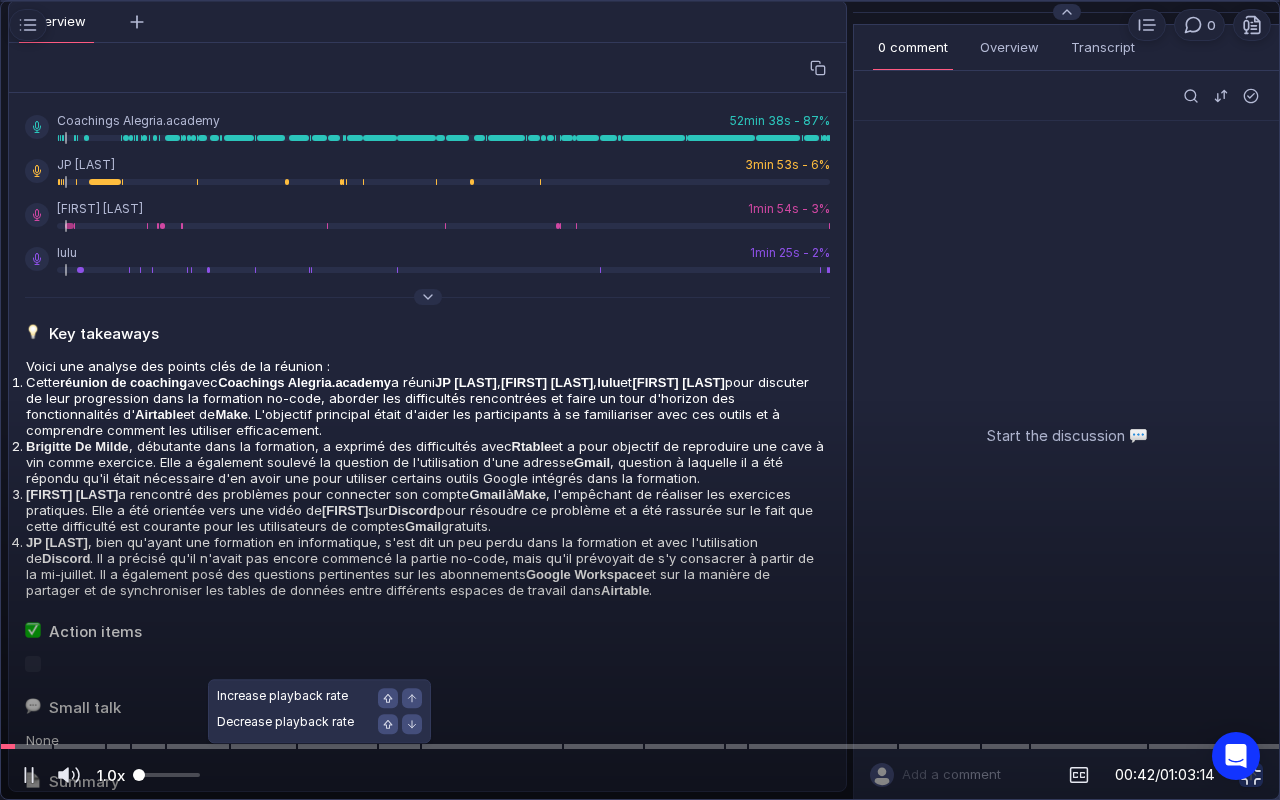 click at bounding box center [166, 775] 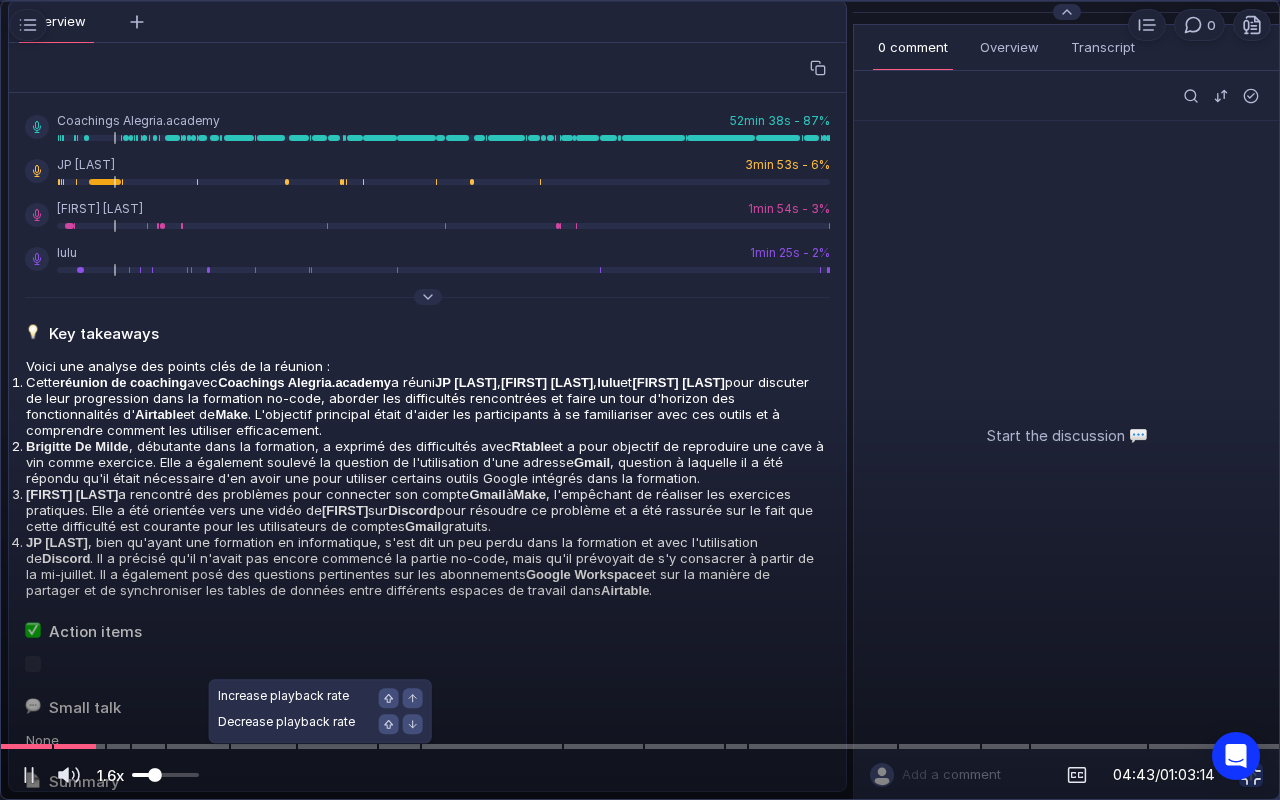 click at bounding box center [155, 775] 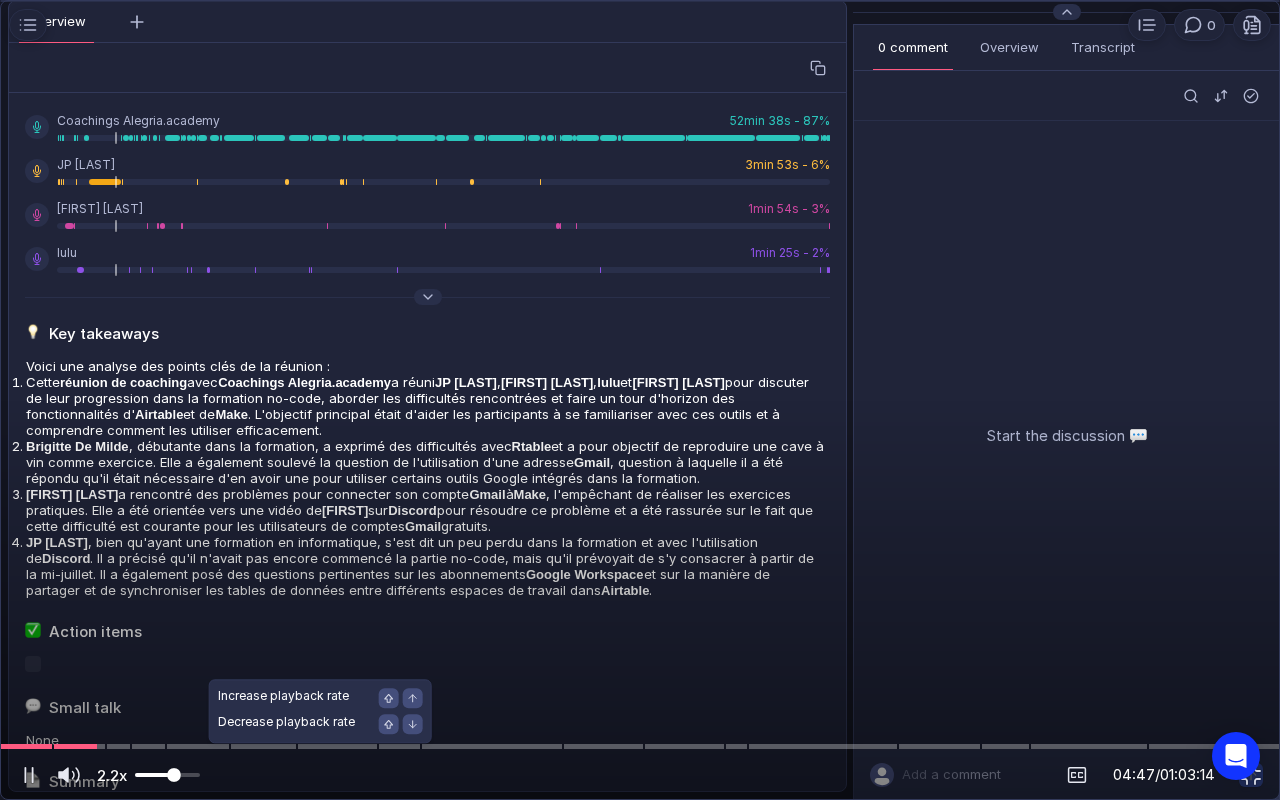 click at bounding box center (167, 775) 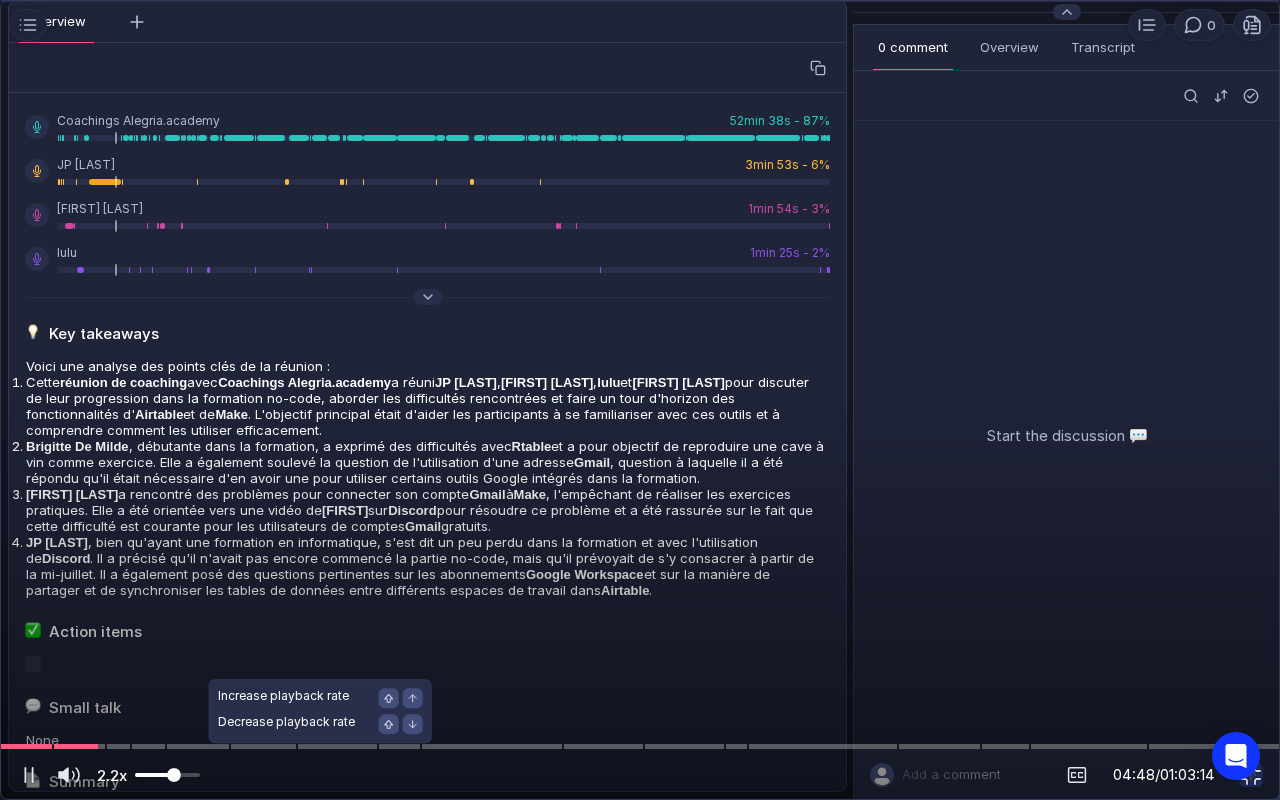 click at bounding box center (174, 775) 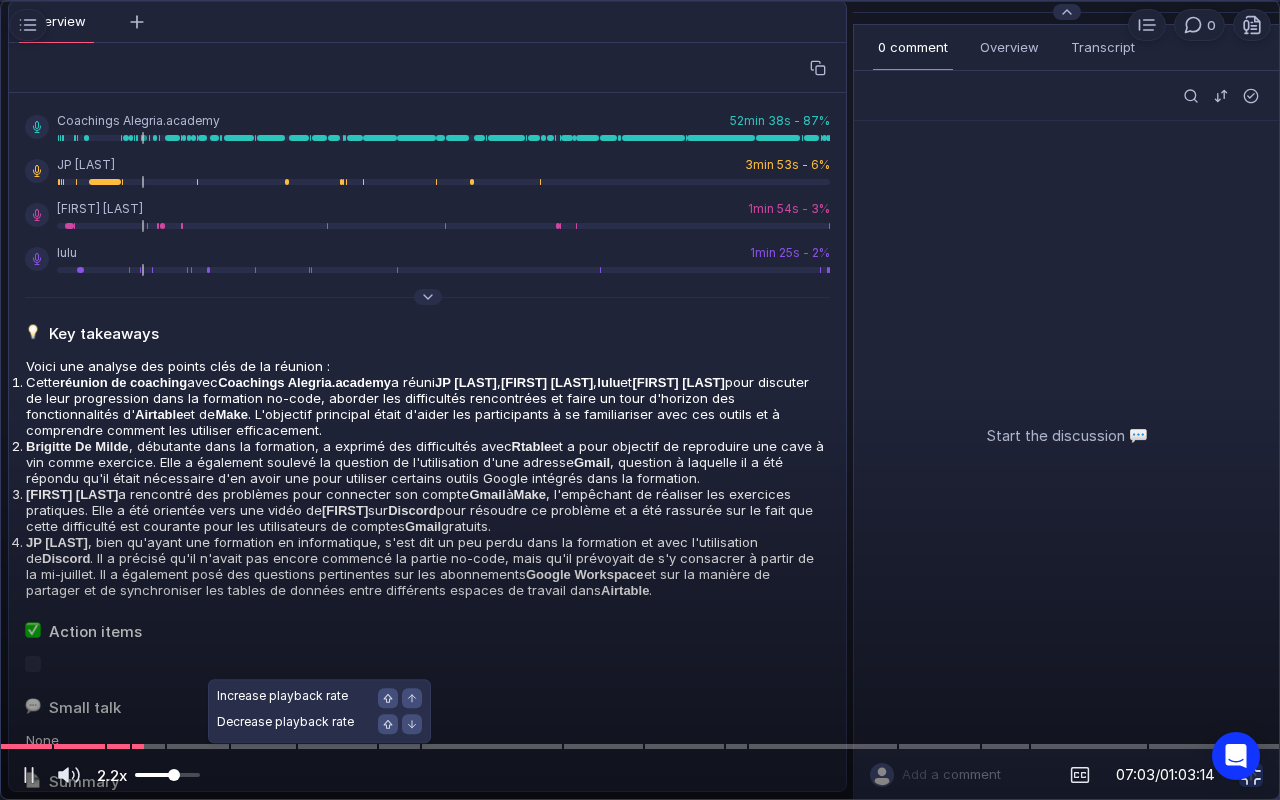 click at bounding box center (167, 775) 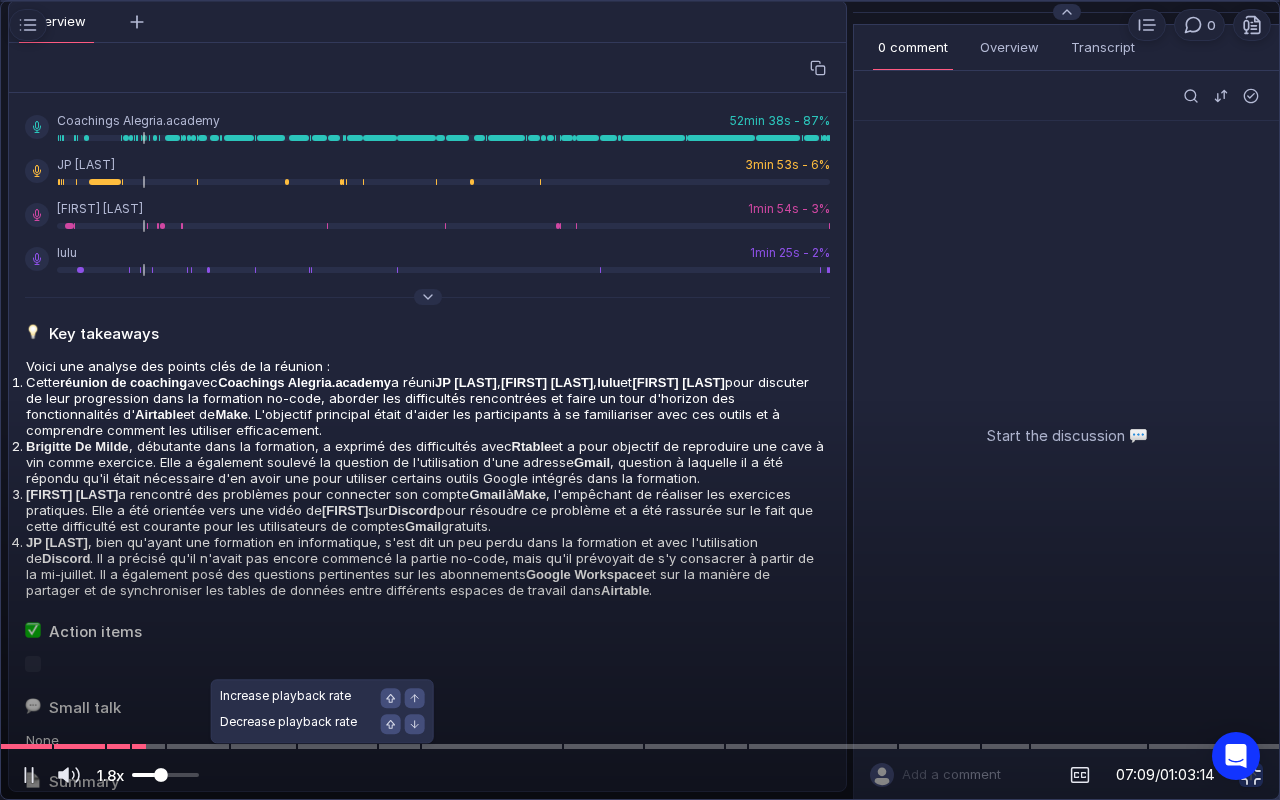 click at bounding box center (161, 775) 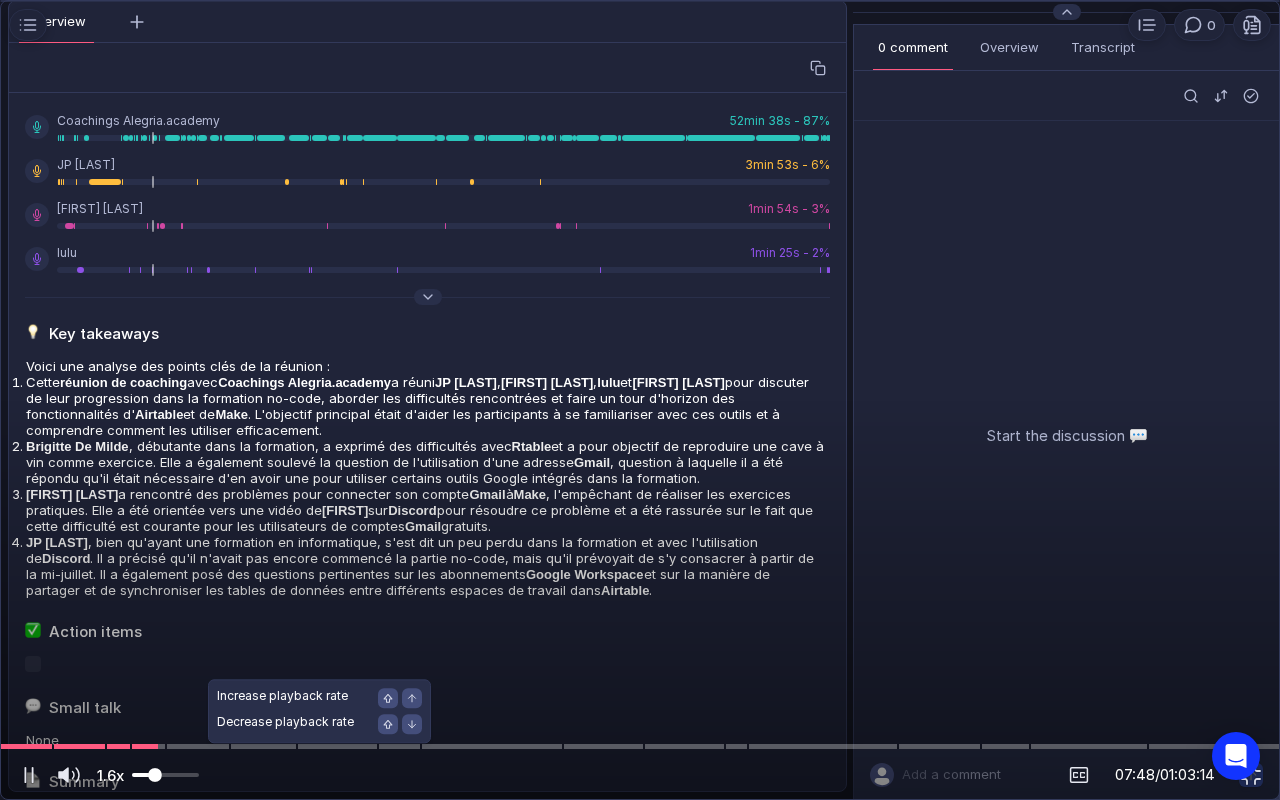 click at bounding box center (155, 775) 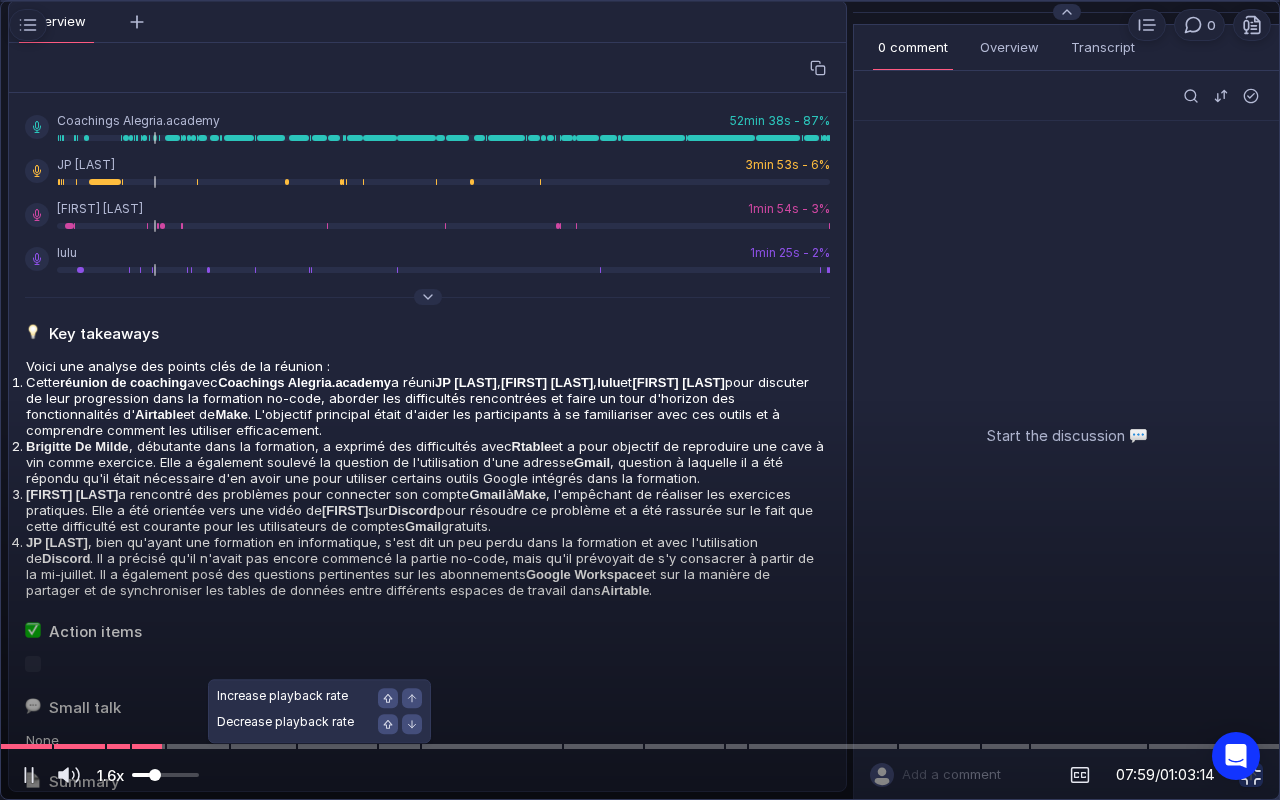 click at bounding box center [155, 775] 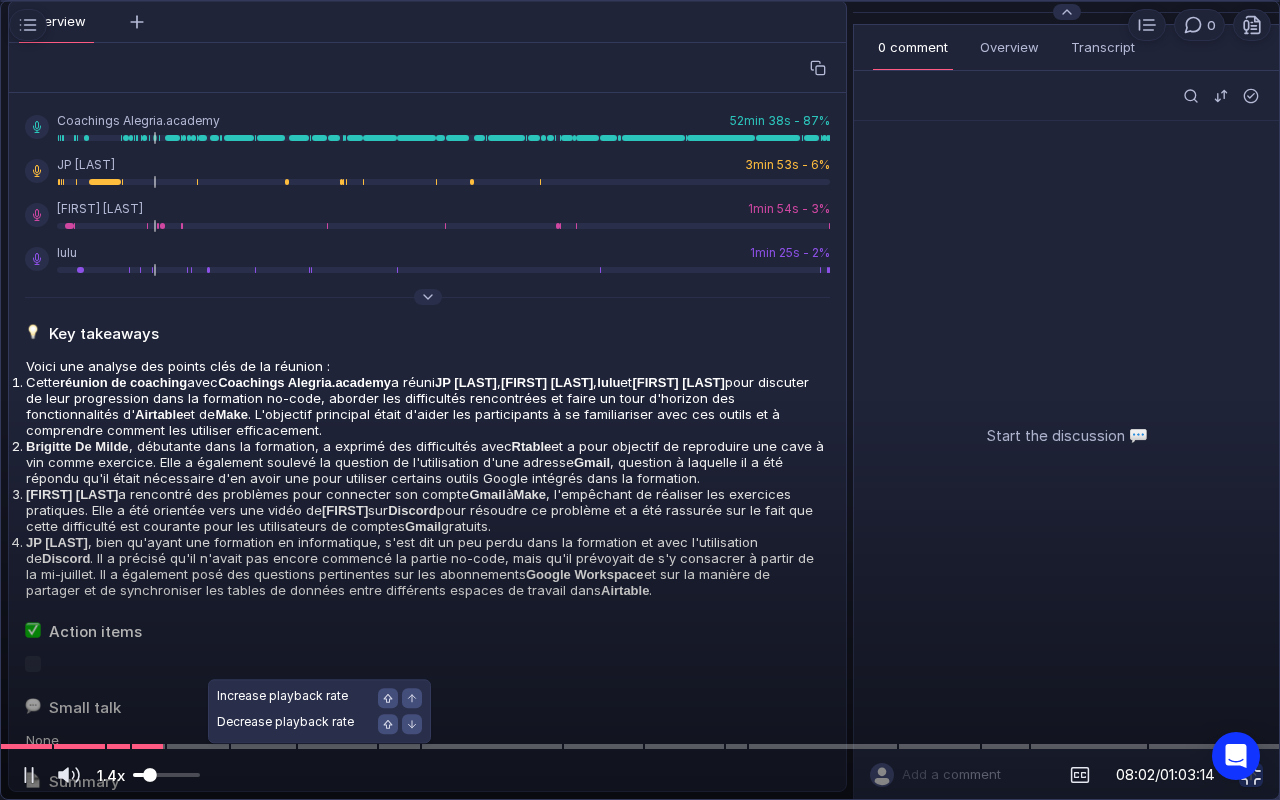 click at bounding box center (166, 775) 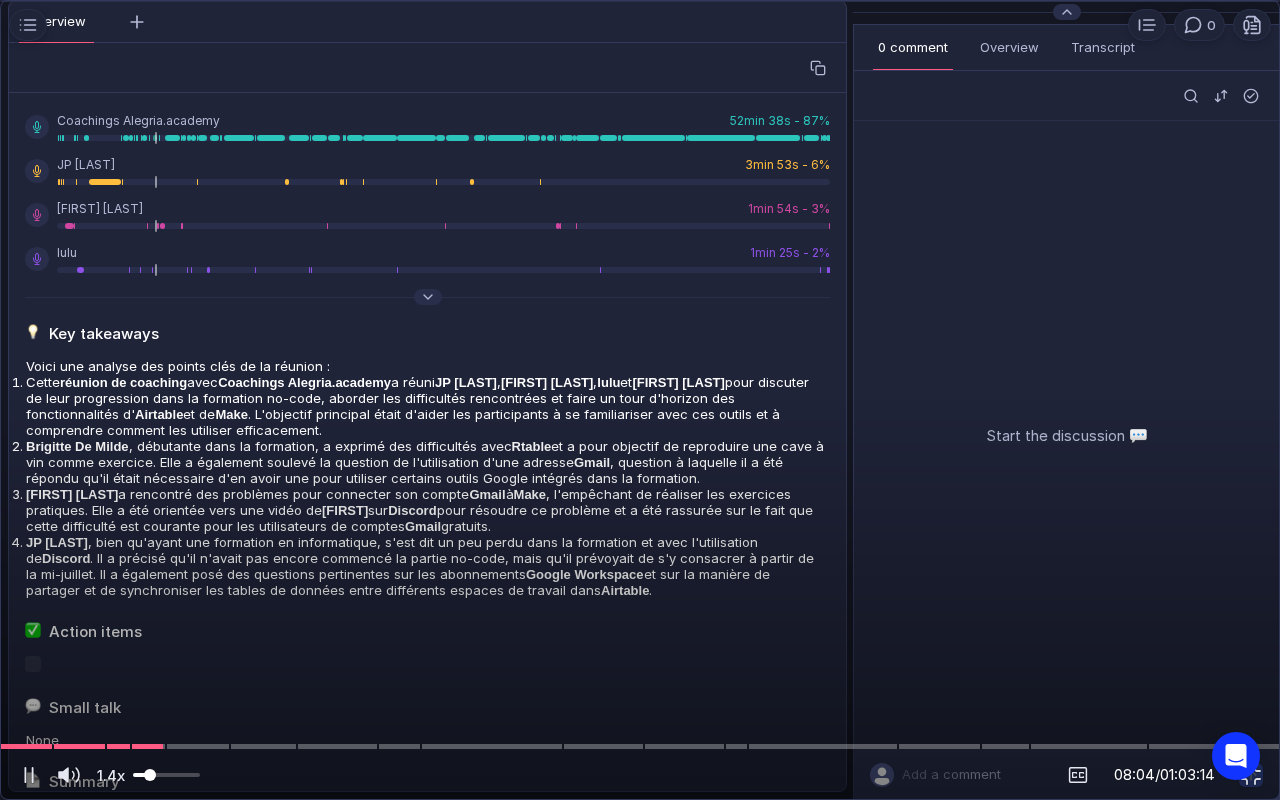 click on "1.4x 1.4x" at bounding box center (324, 775) 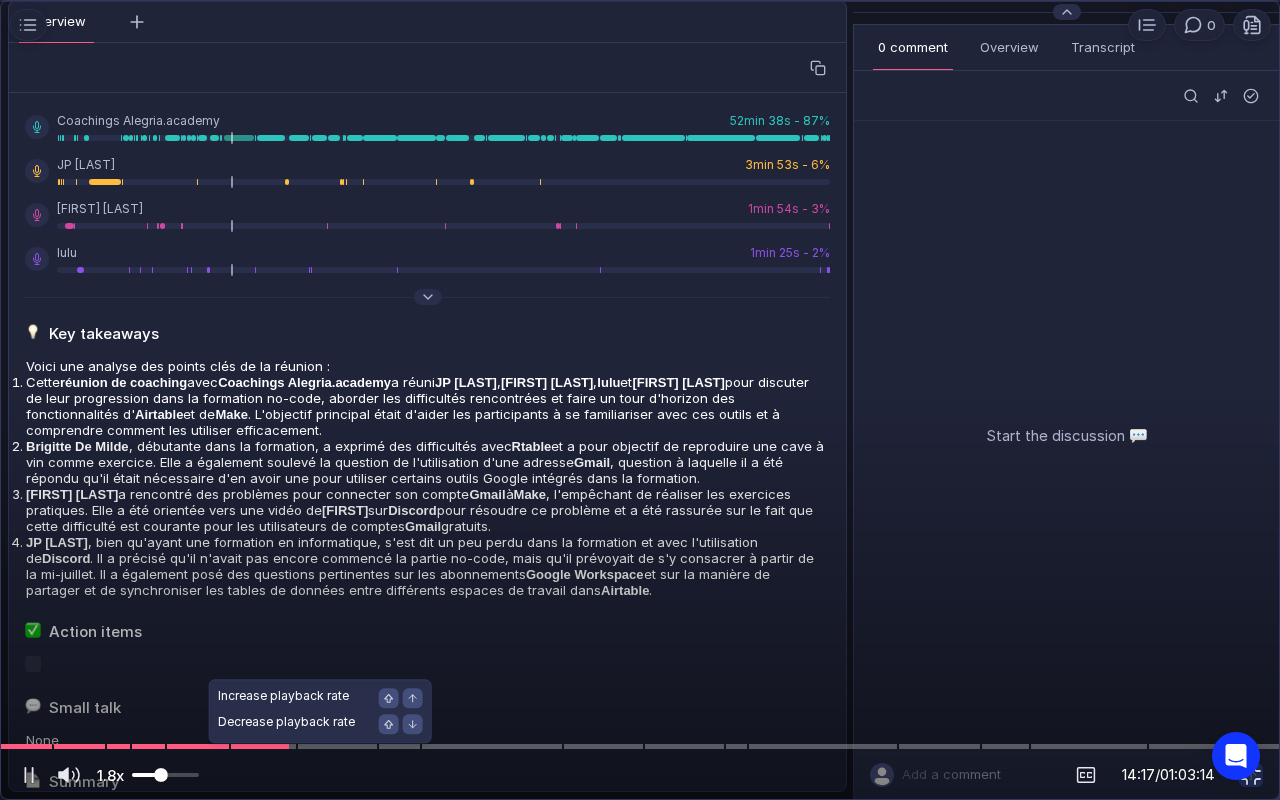 click at bounding box center [165, 775] 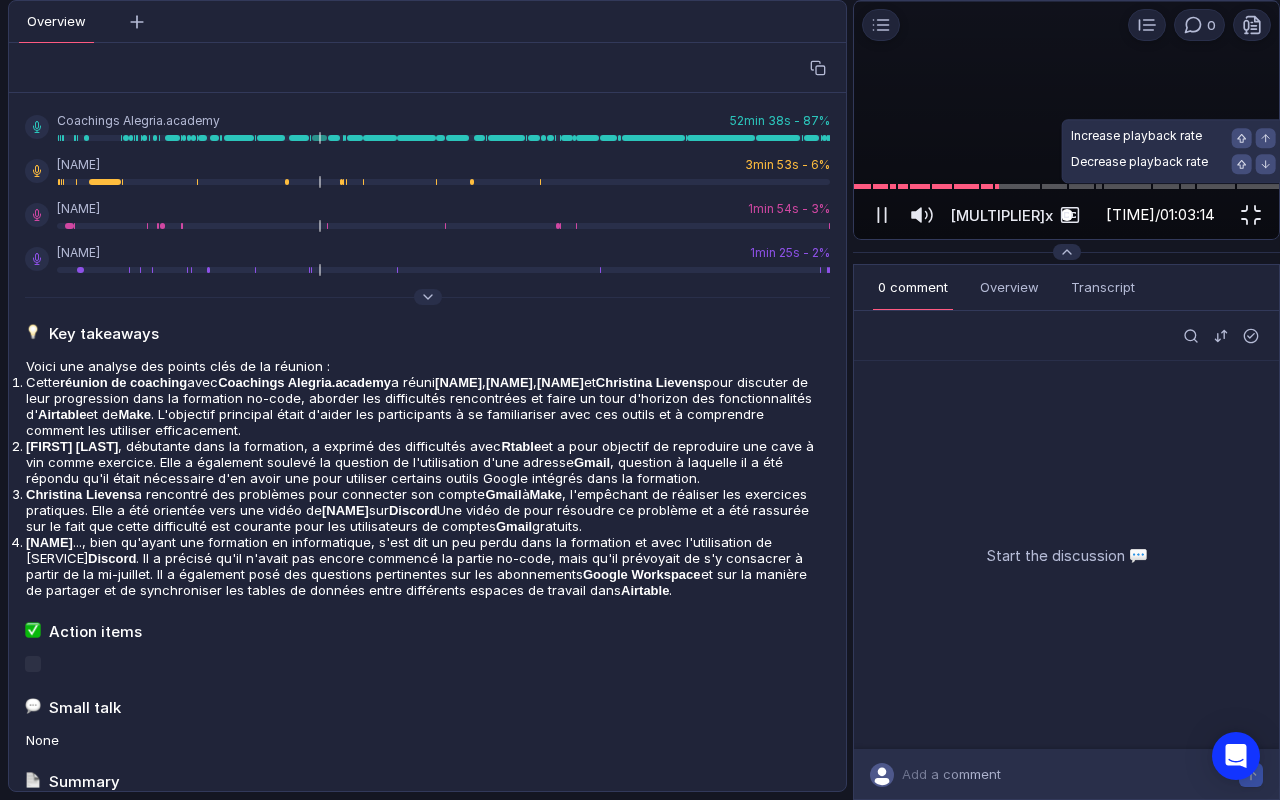 scroll, scrollTop: 0, scrollLeft: 0, axis: both 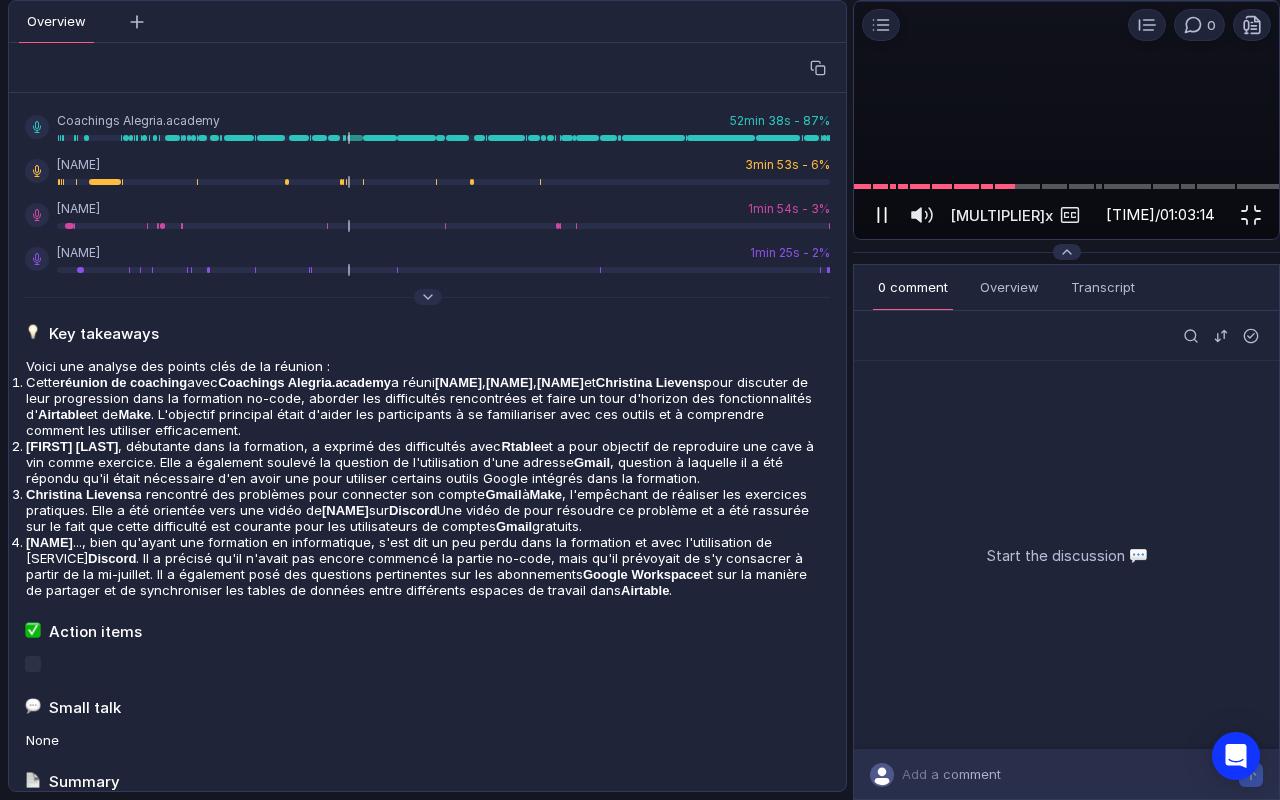 click at bounding box center (882, 215) 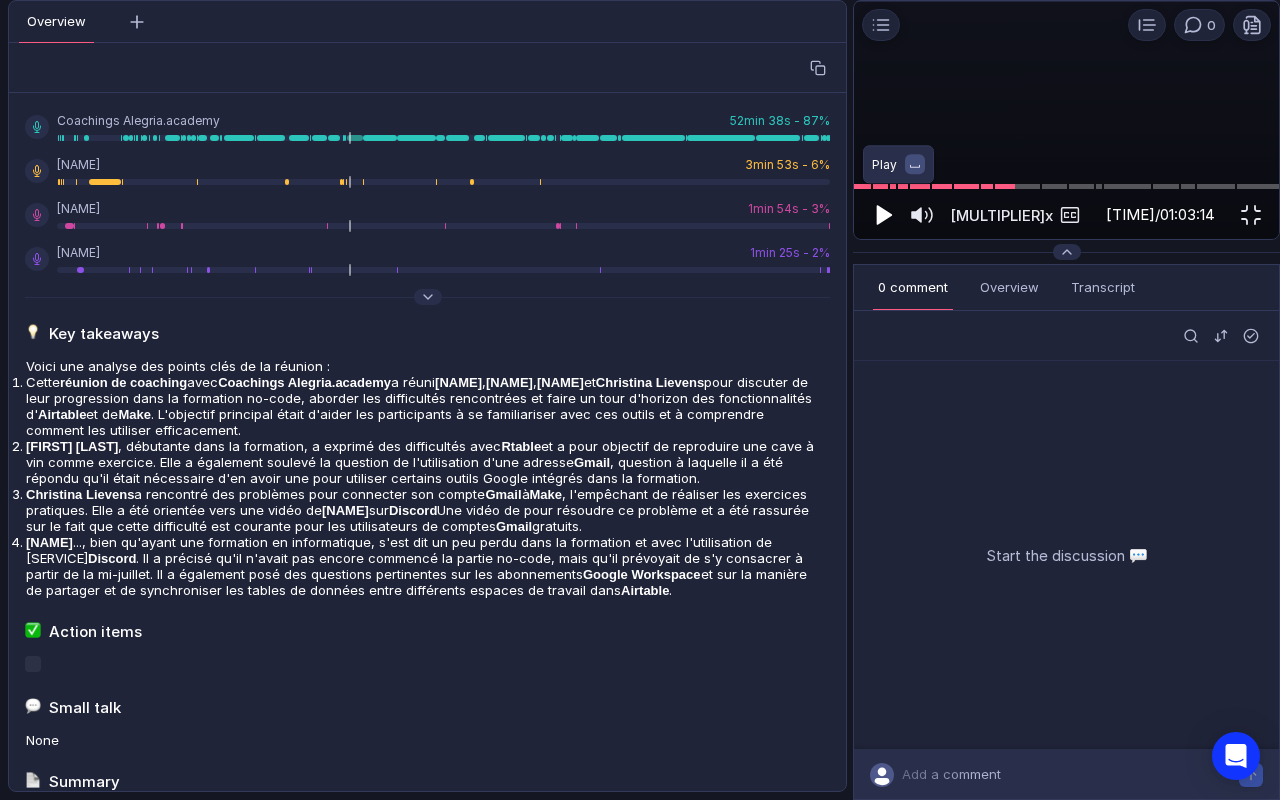 click at bounding box center [885, 215] 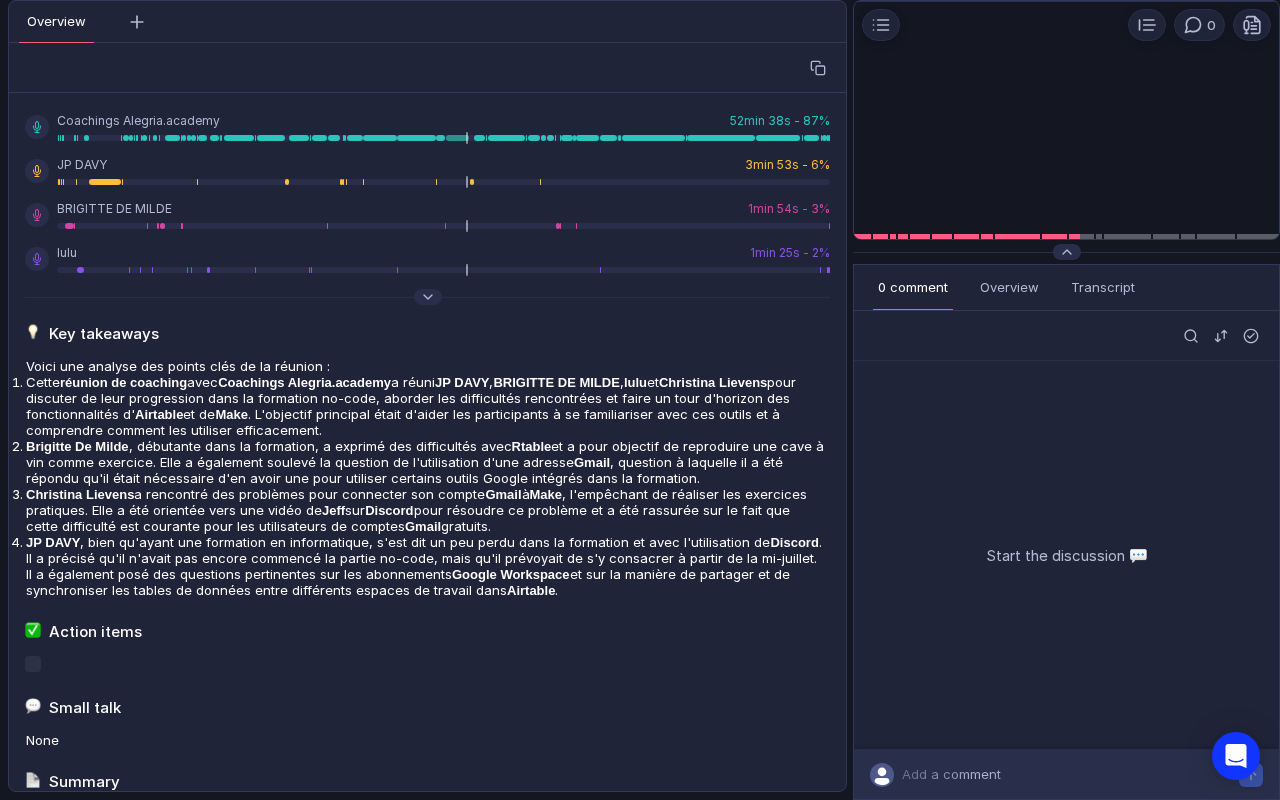 drag, startPoint x: 0, startPoint y: 0, endPoint x: 923, endPoint y: 0, distance: 923 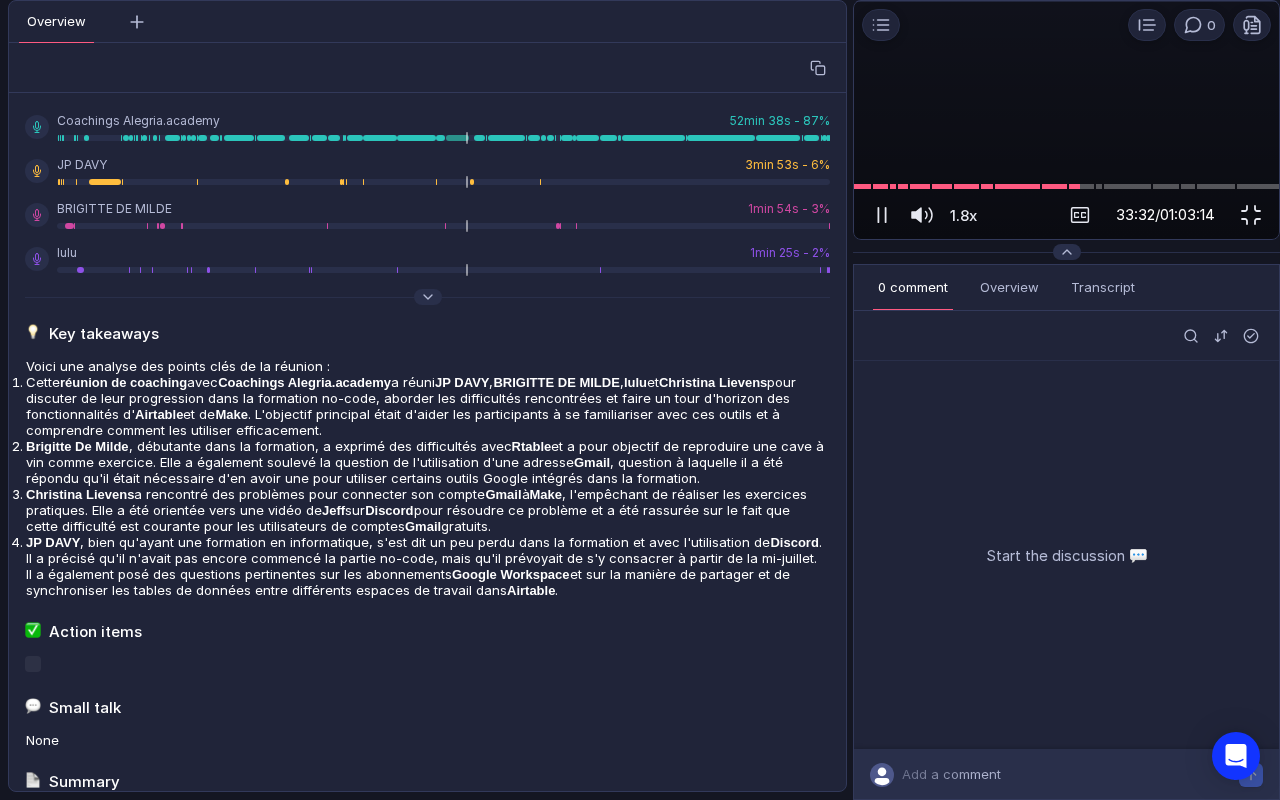 drag, startPoint x: 923, startPoint y: 0, endPoint x: 714, endPoint y: 258, distance: 332.03162 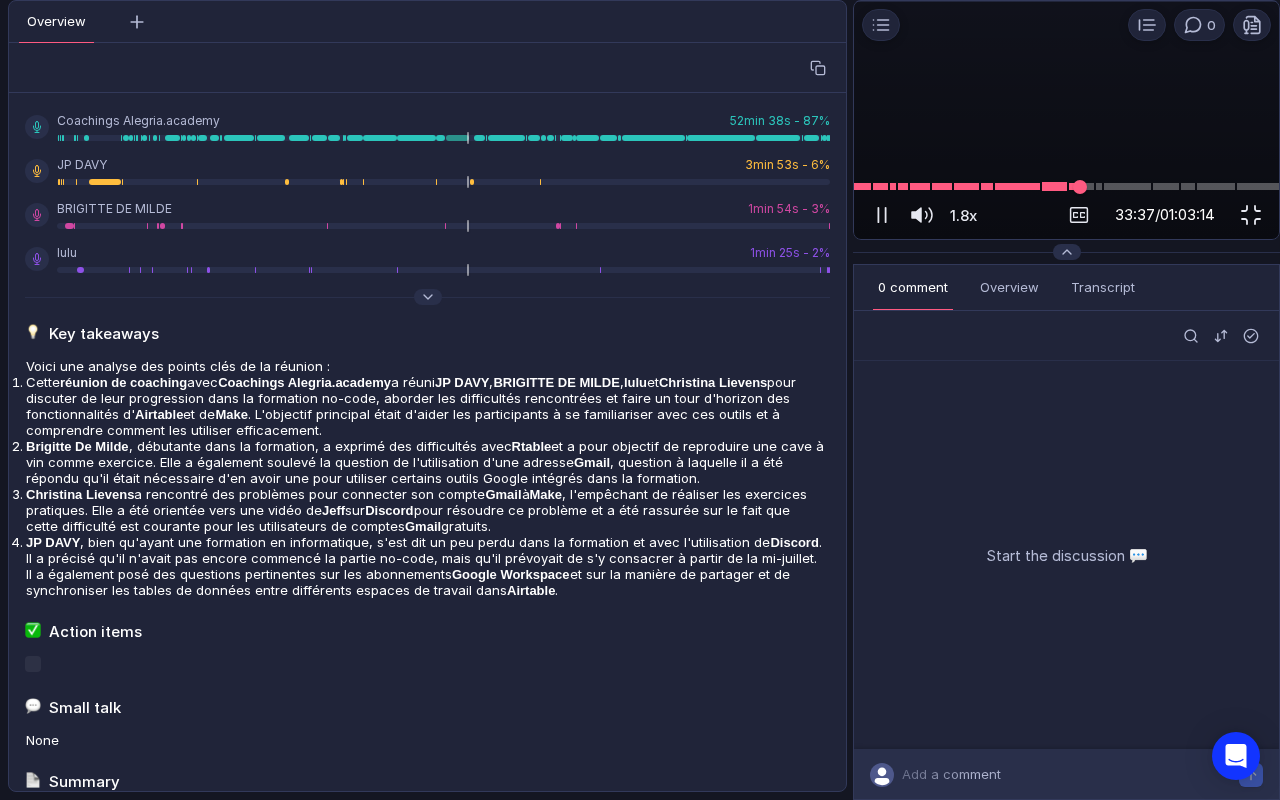 click at bounding box center (1066, 186) 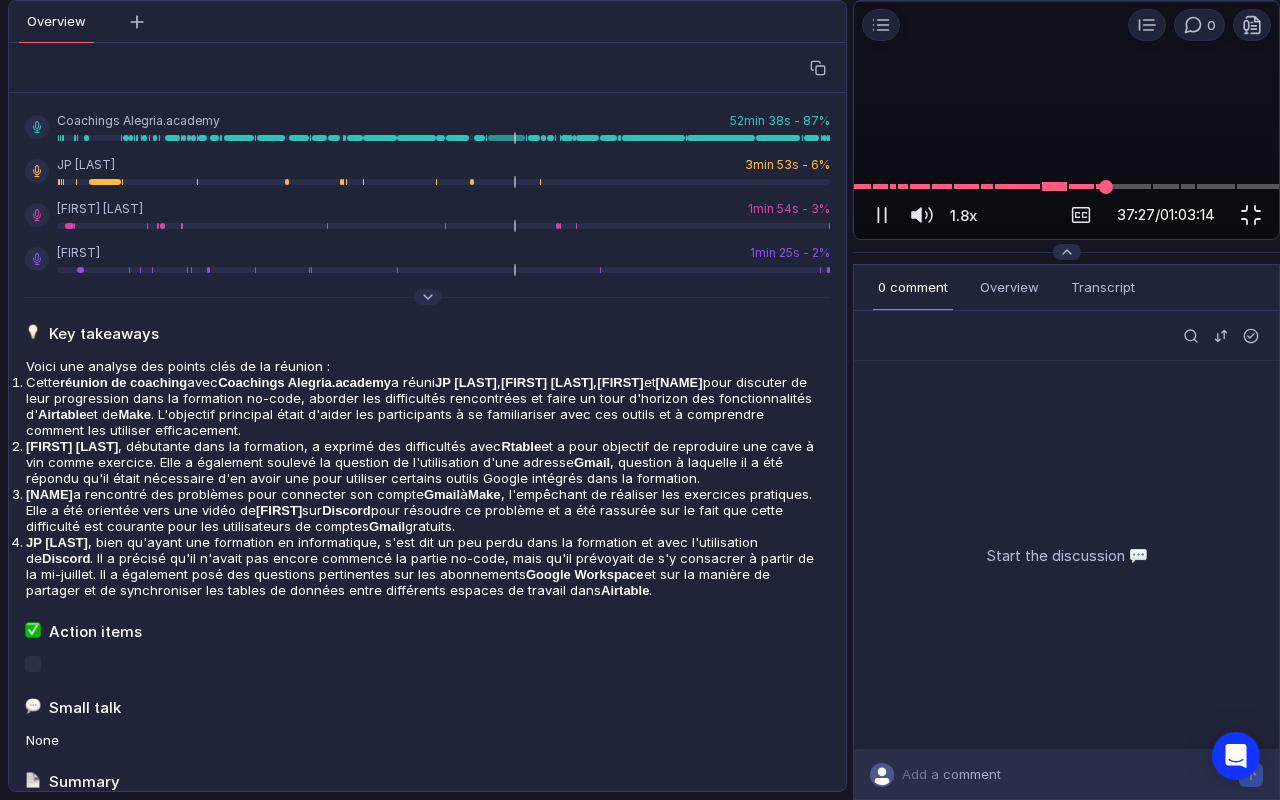 scroll, scrollTop: 0, scrollLeft: 0, axis: both 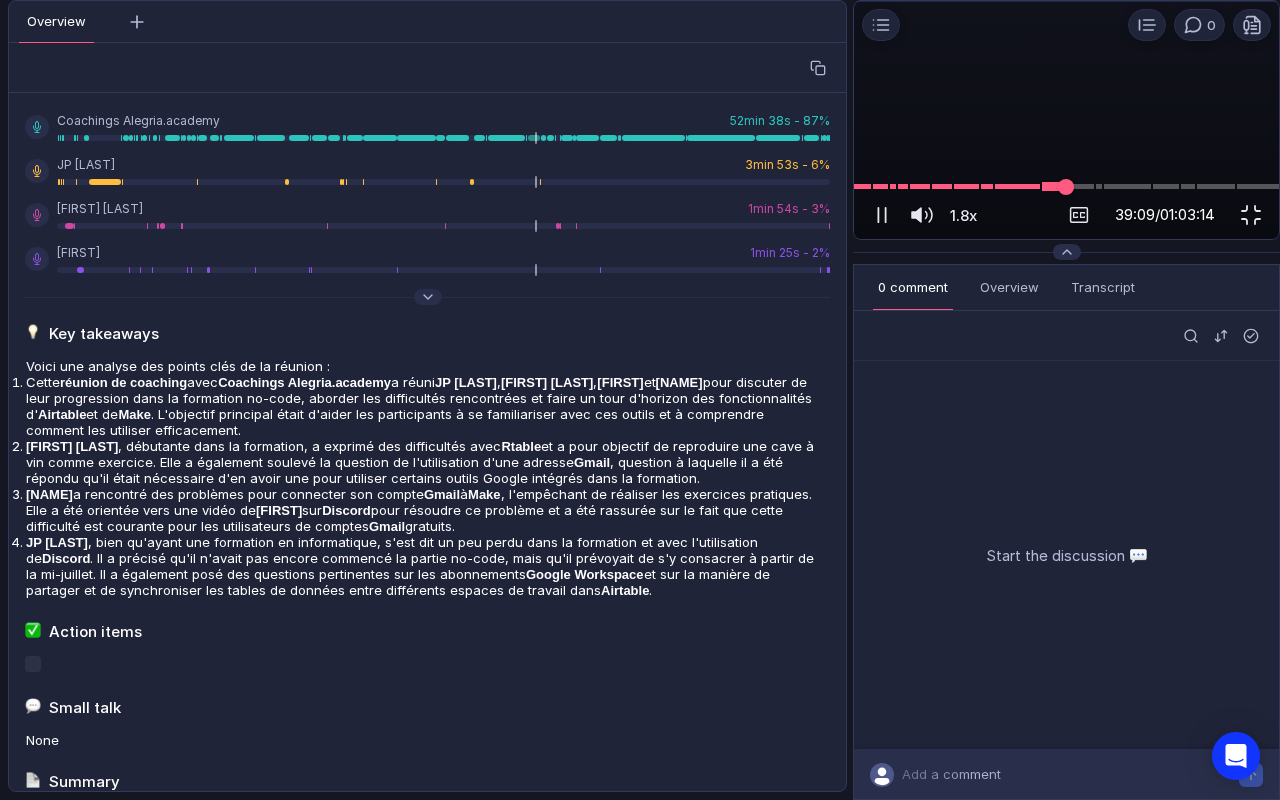 click at bounding box center [1066, 186] 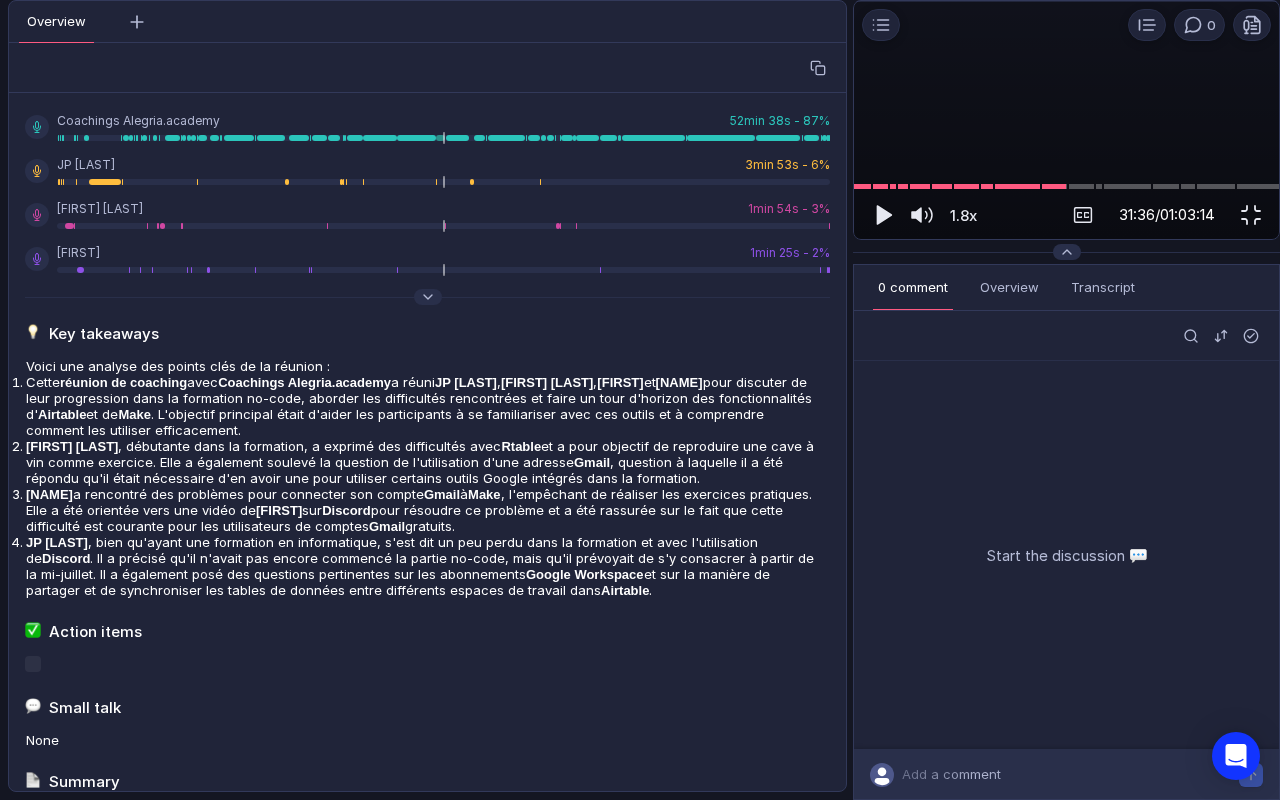 click on "Airtable Base & Table Navigation 0 Loading... 1.8x 1.8x 31:36  /  01:03:14" at bounding box center [1066, 120] 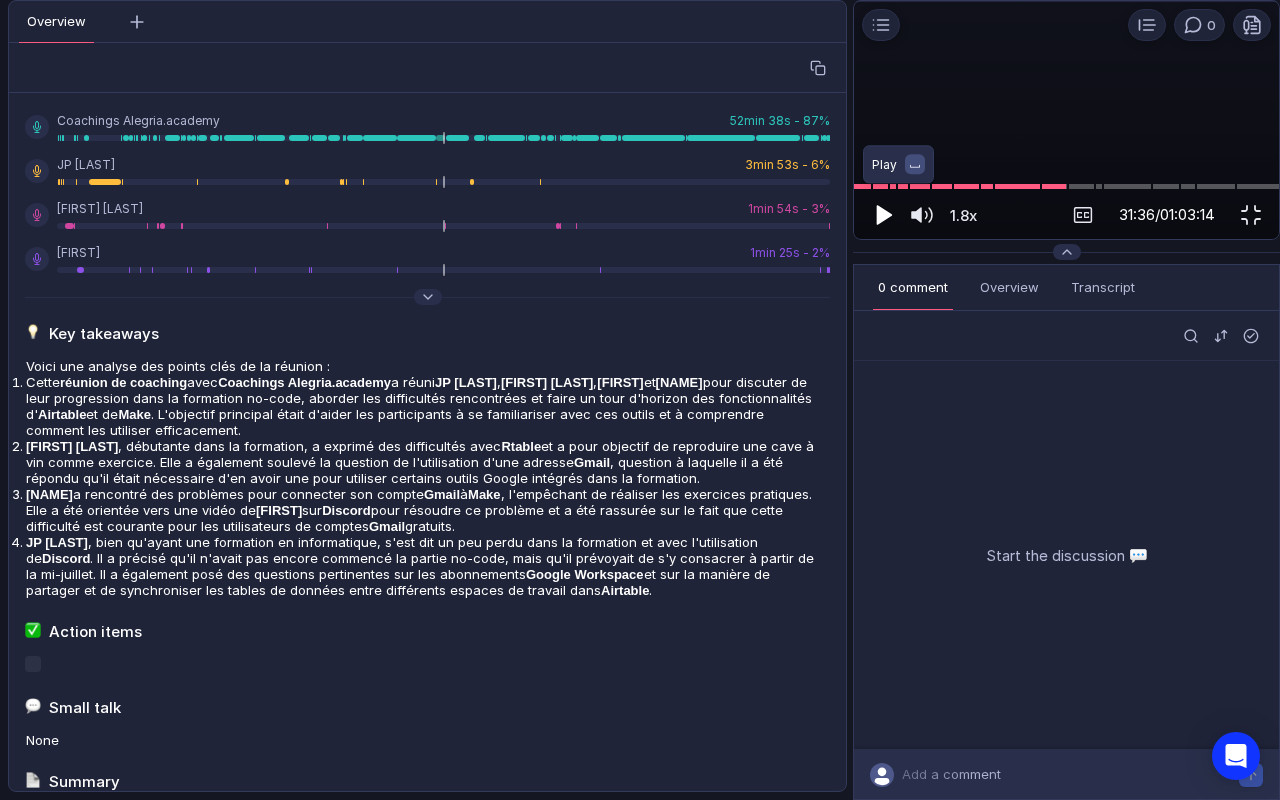 click at bounding box center (885, 215) 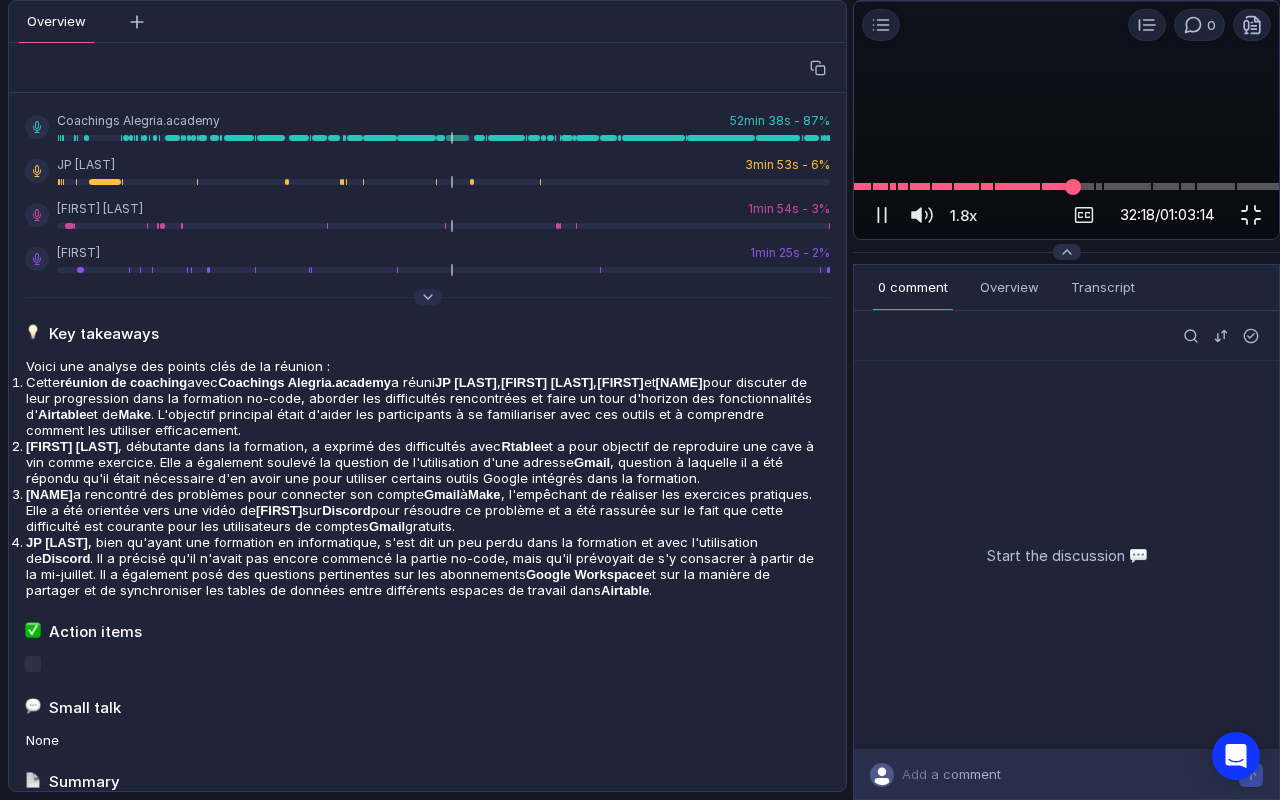 click at bounding box center (1073, 186) 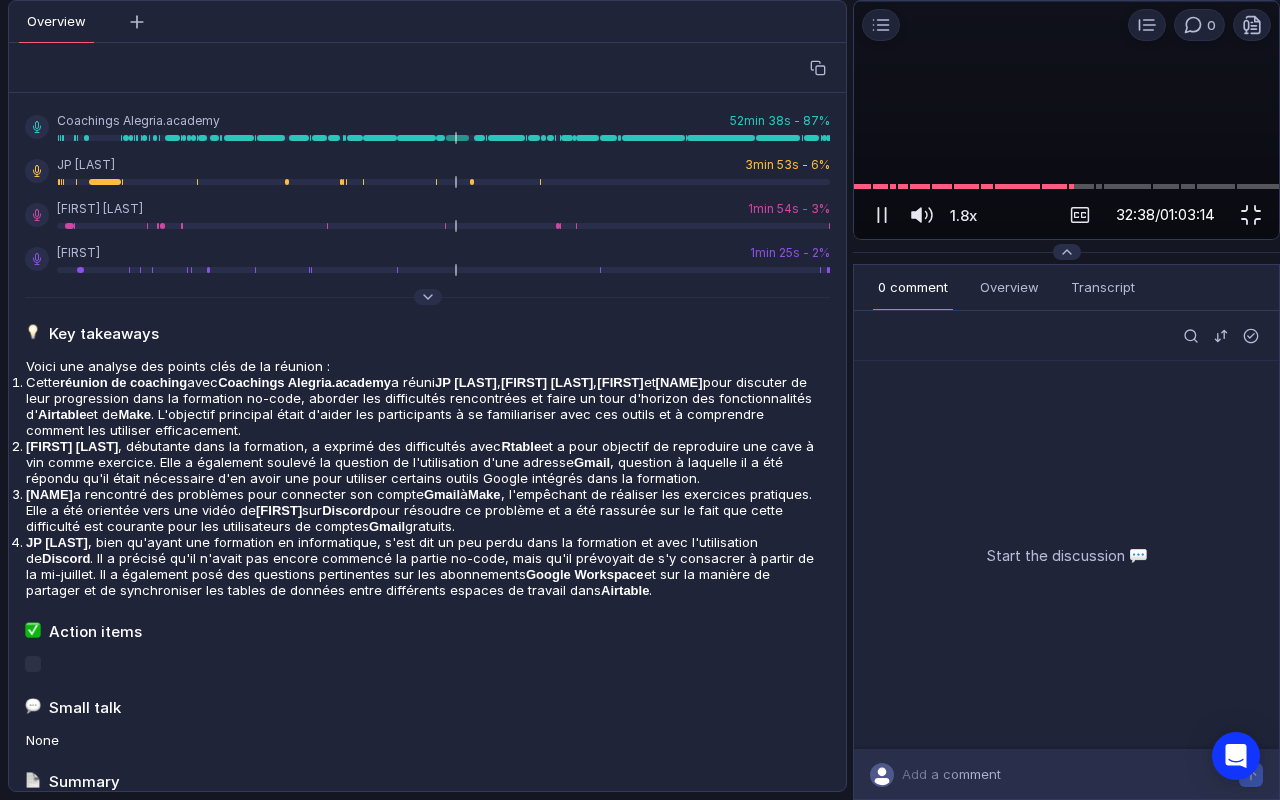 click on "32:38  /  01:03:14" at bounding box center [1169, 215] 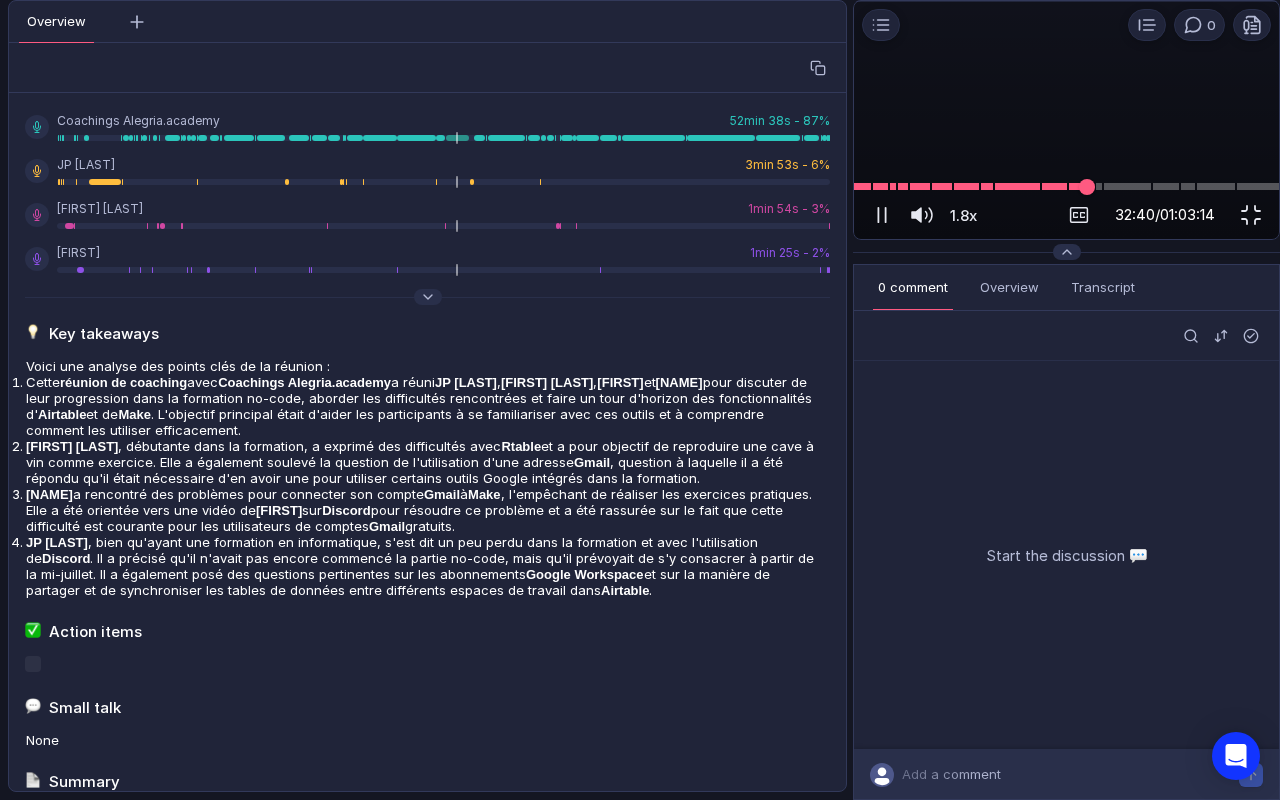 click at bounding box center (1066, 186) 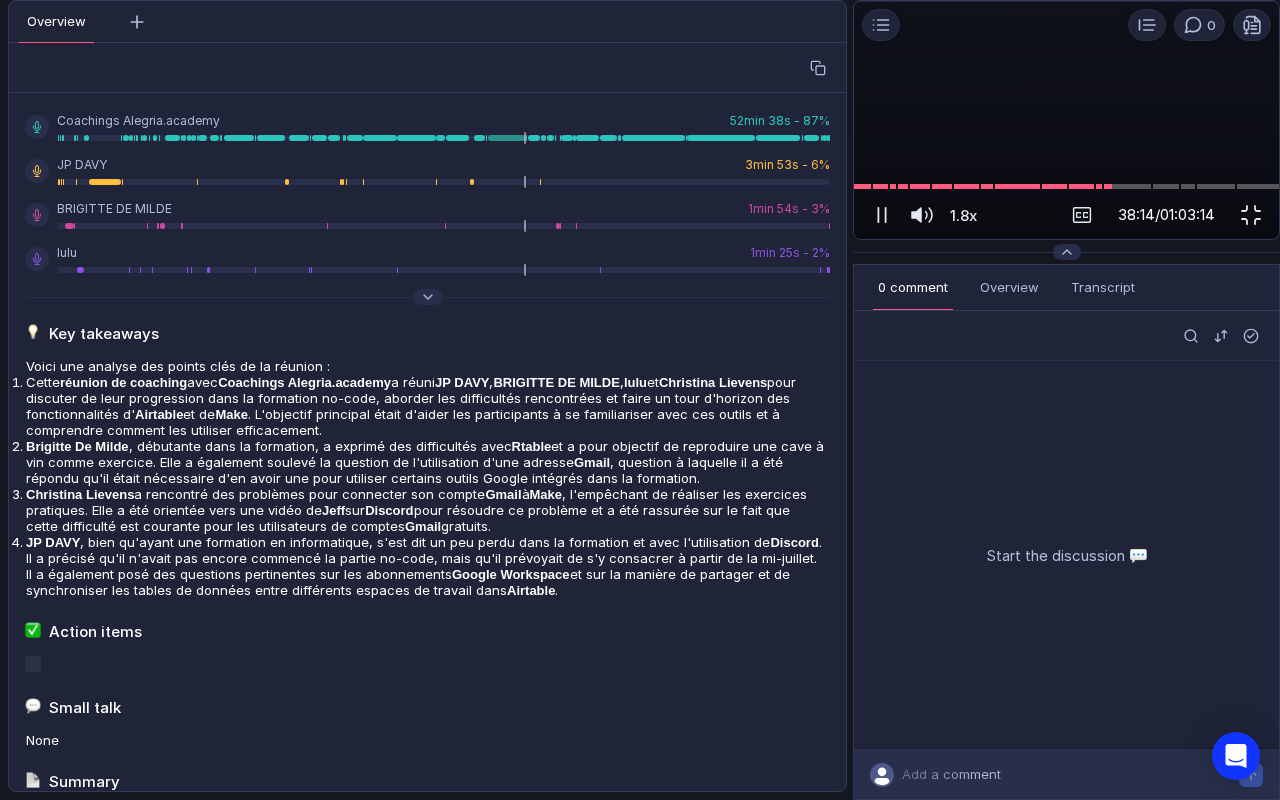 scroll, scrollTop: 0, scrollLeft: 0, axis: both 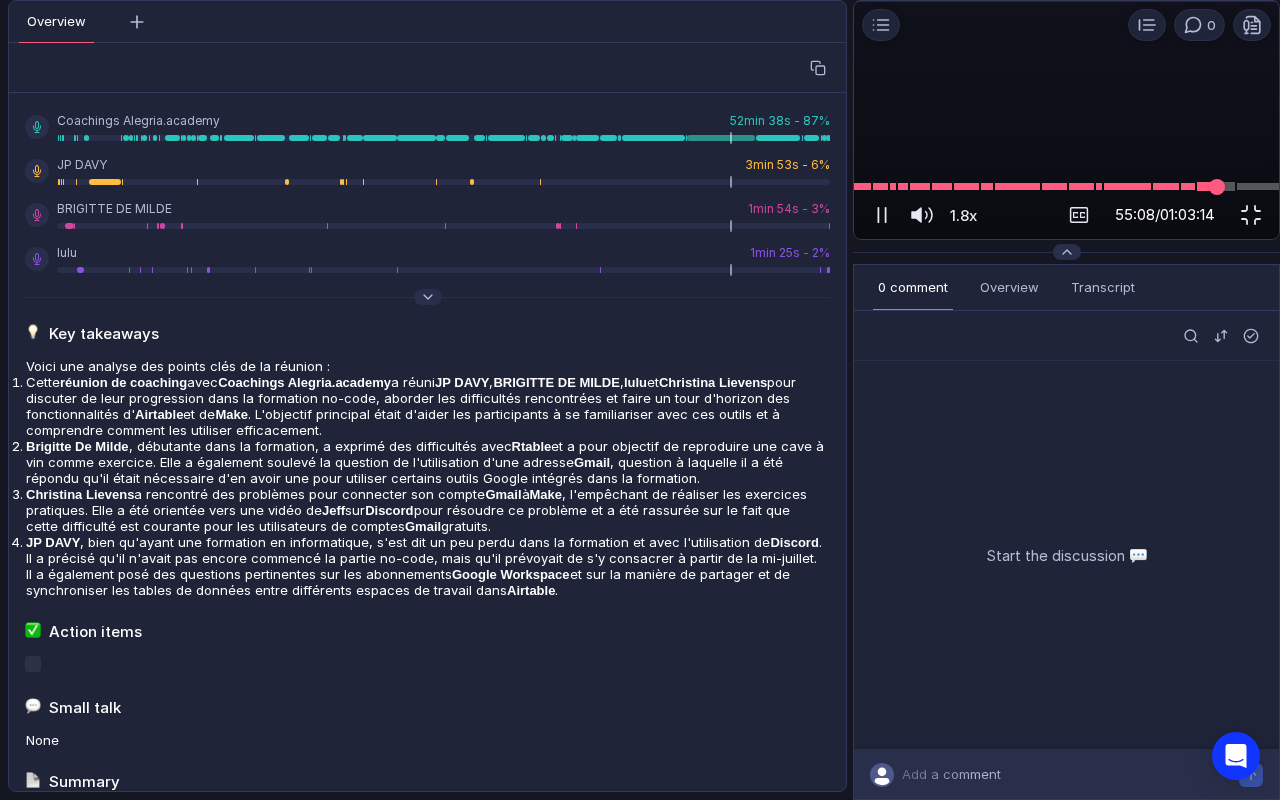 click at bounding box center (1216, 187) 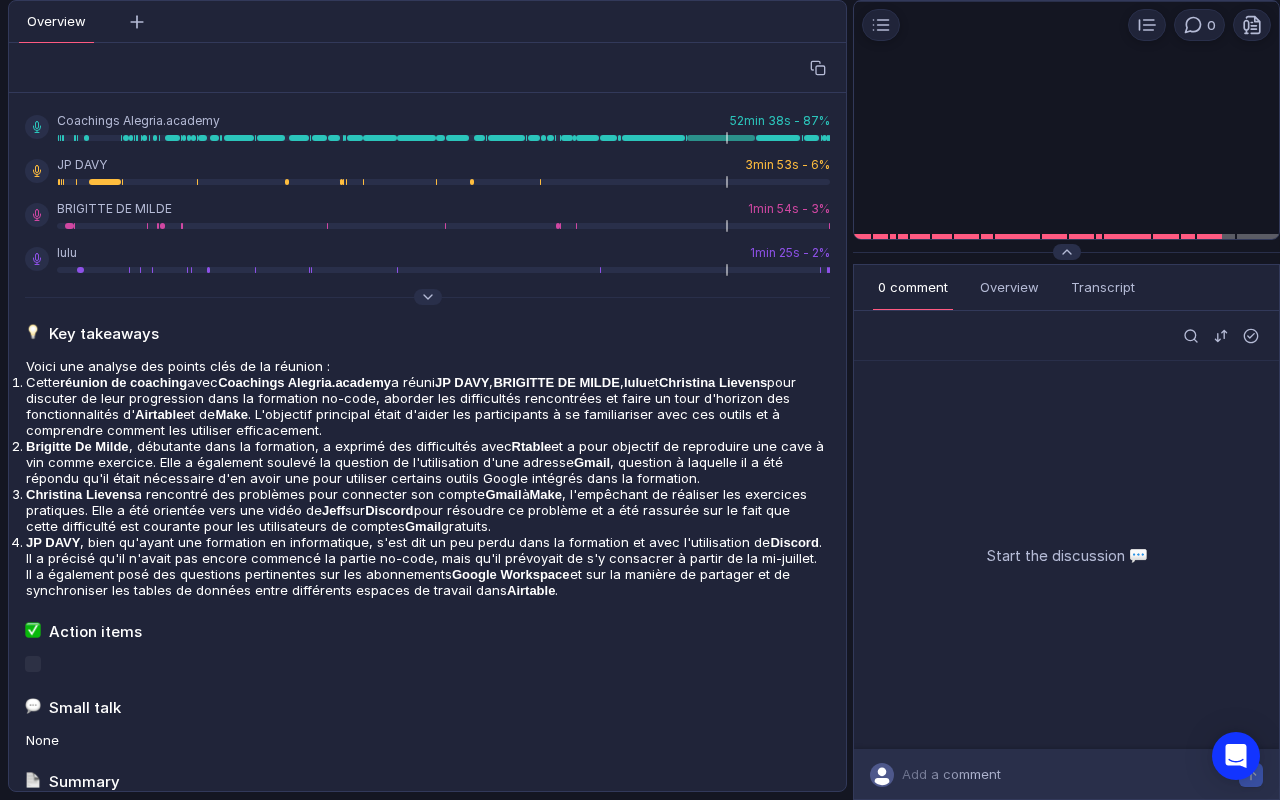 scroll, scrollTop: 0, scrollLeft: 0, axis: both 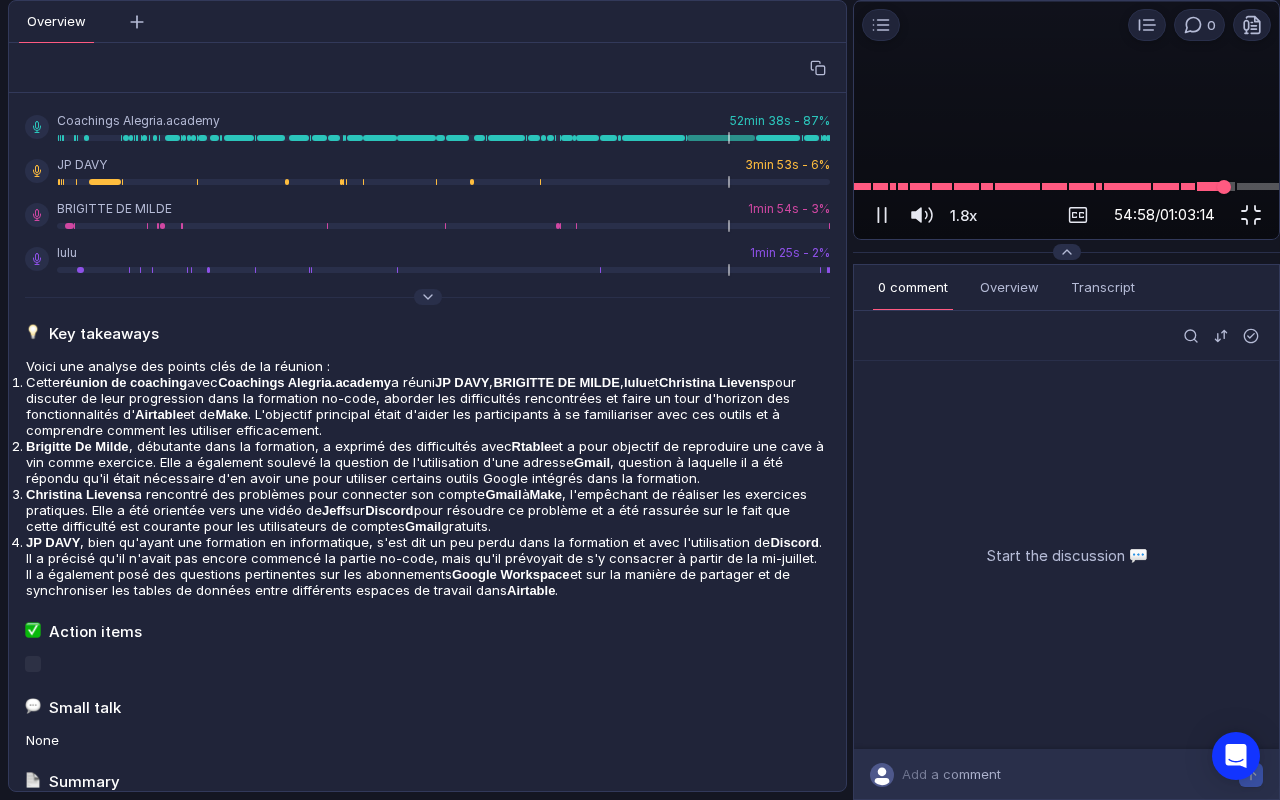 click at bounding box center [1066, 186] 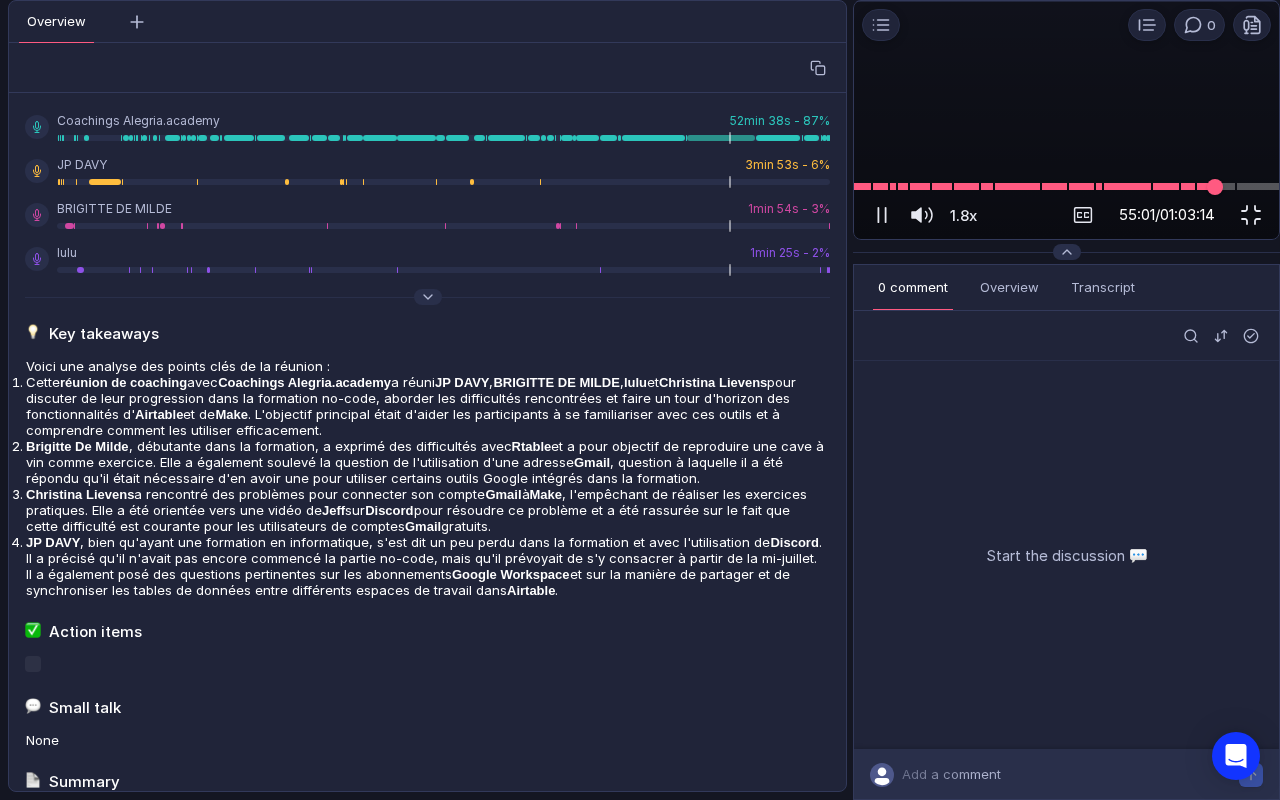click on "1.8x 1.8x 55:01  /  01:03:14" at bounding box center [1066, 211] 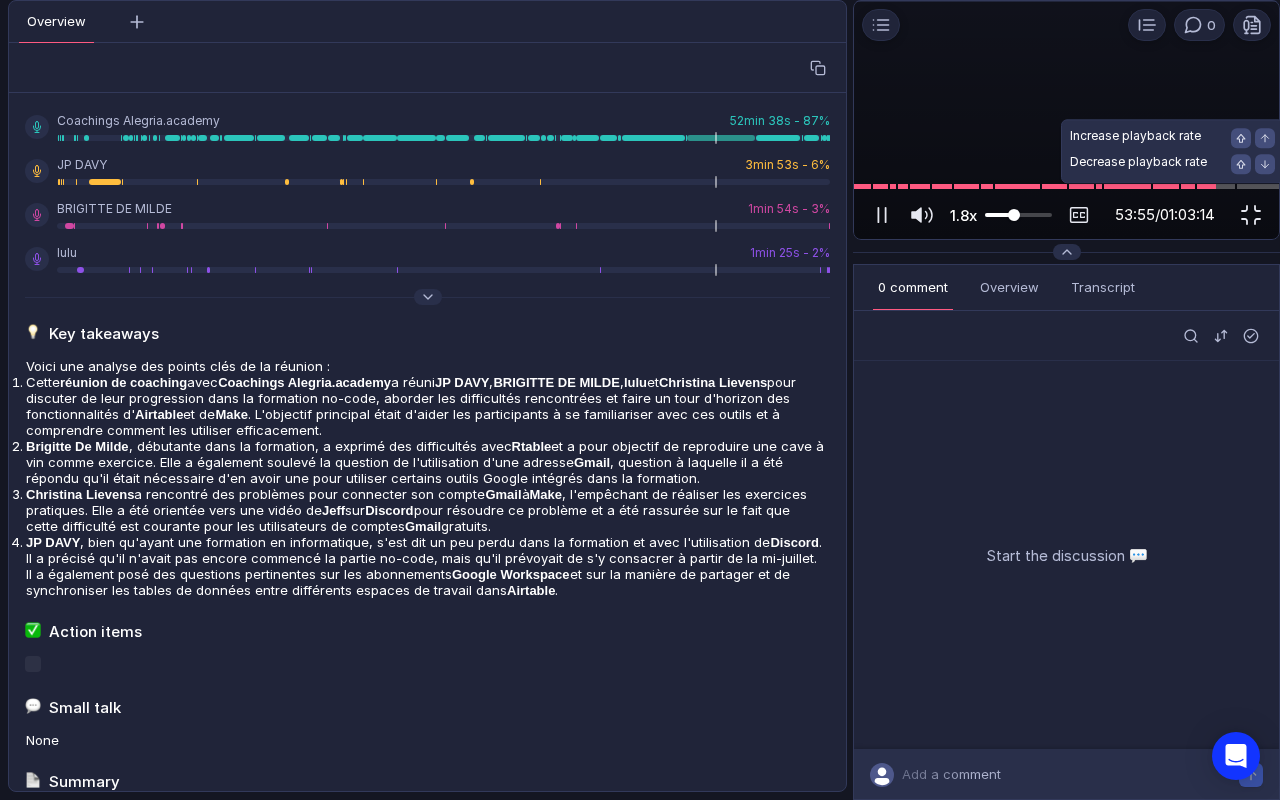 click on "1.8x" at bounding box center [963, 215] 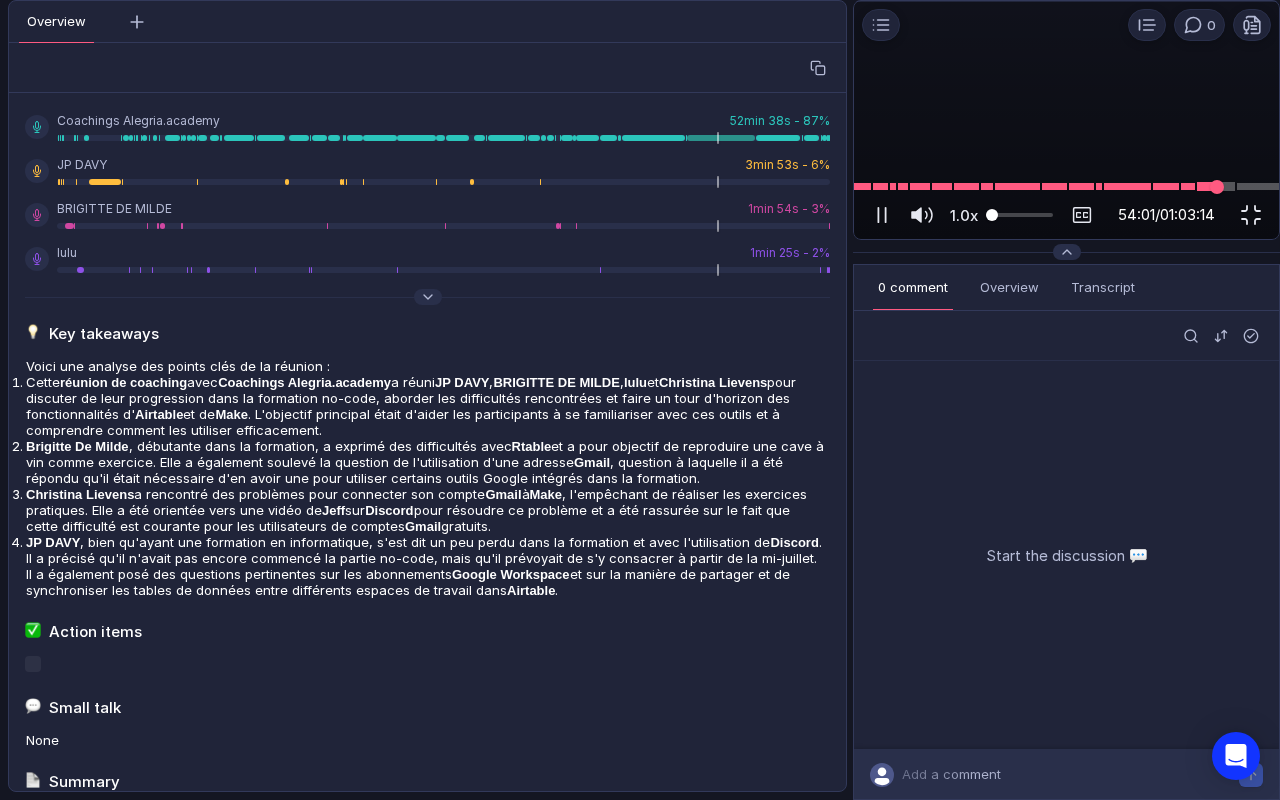 click at bounding box center (1066, 186) 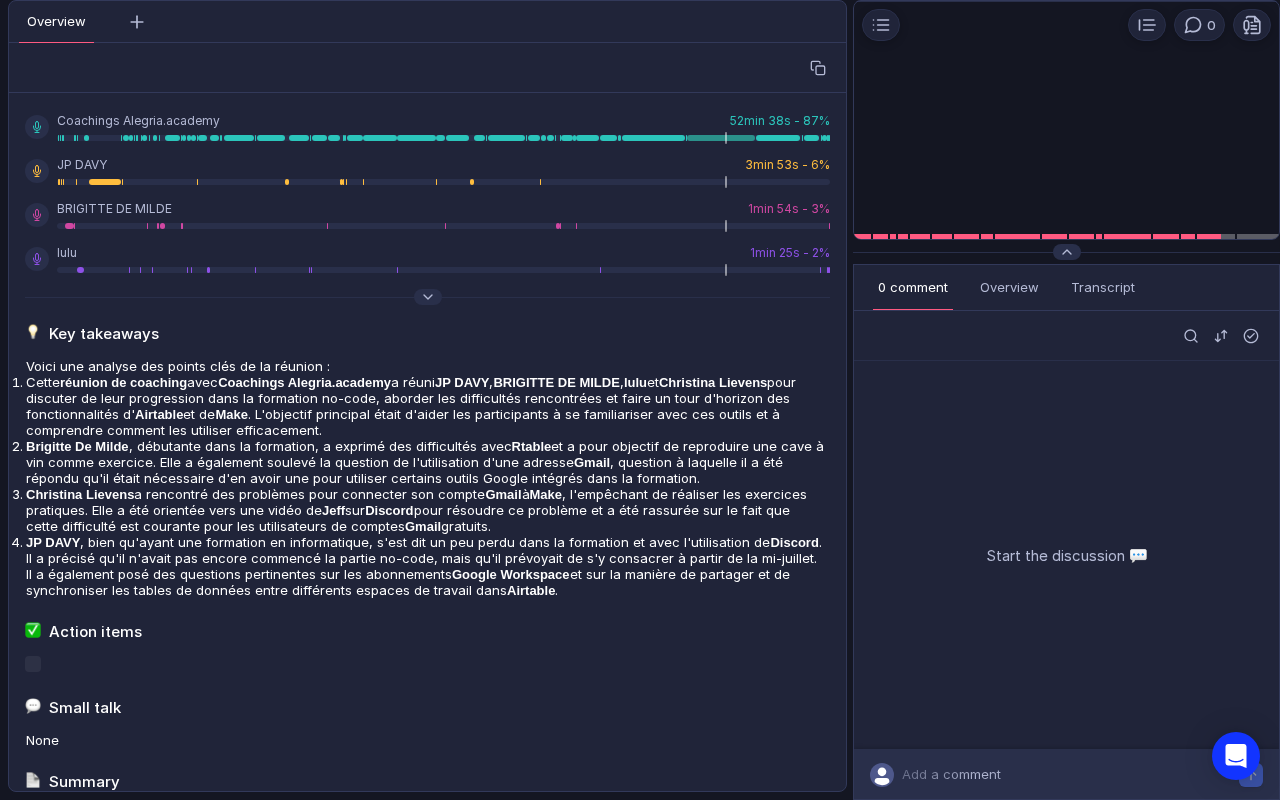 scroll, scrollTop: 0, scrollLeft: 0, axis: both 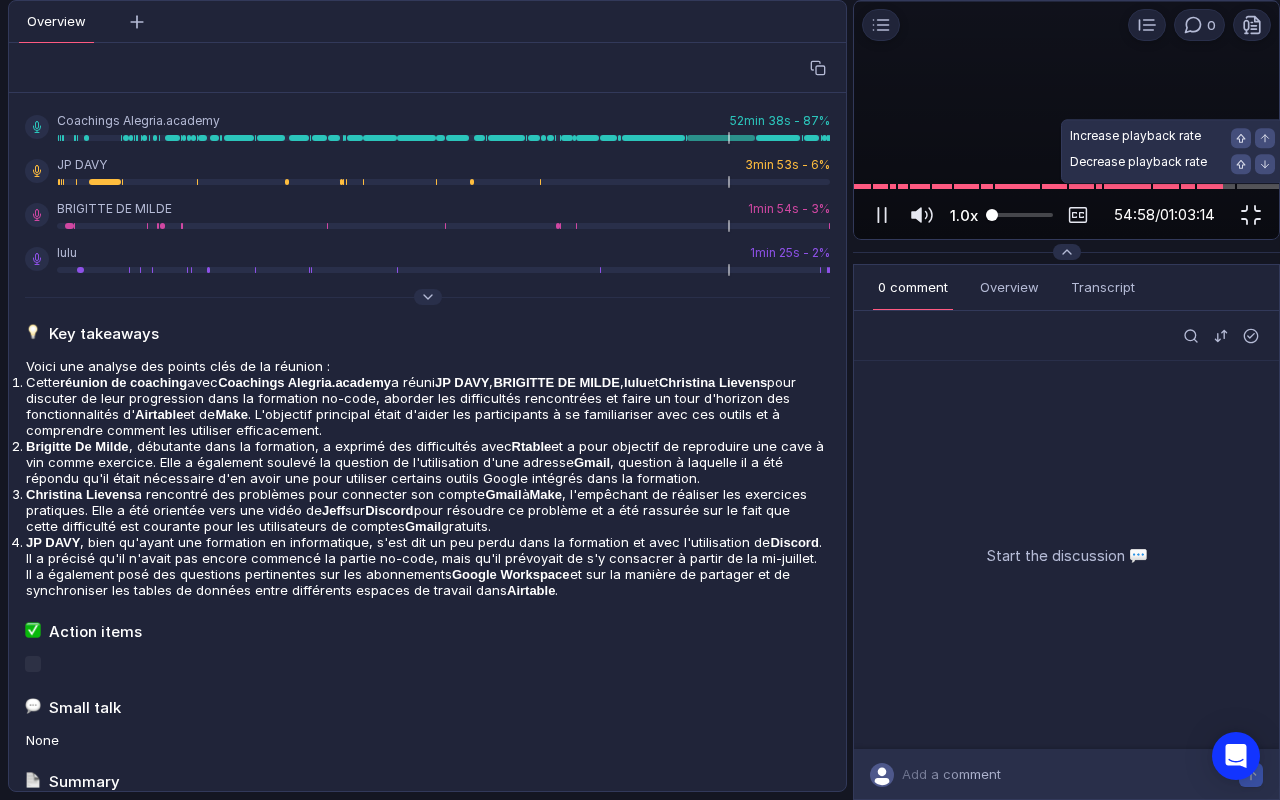 click at bounding box center (1019, 215) 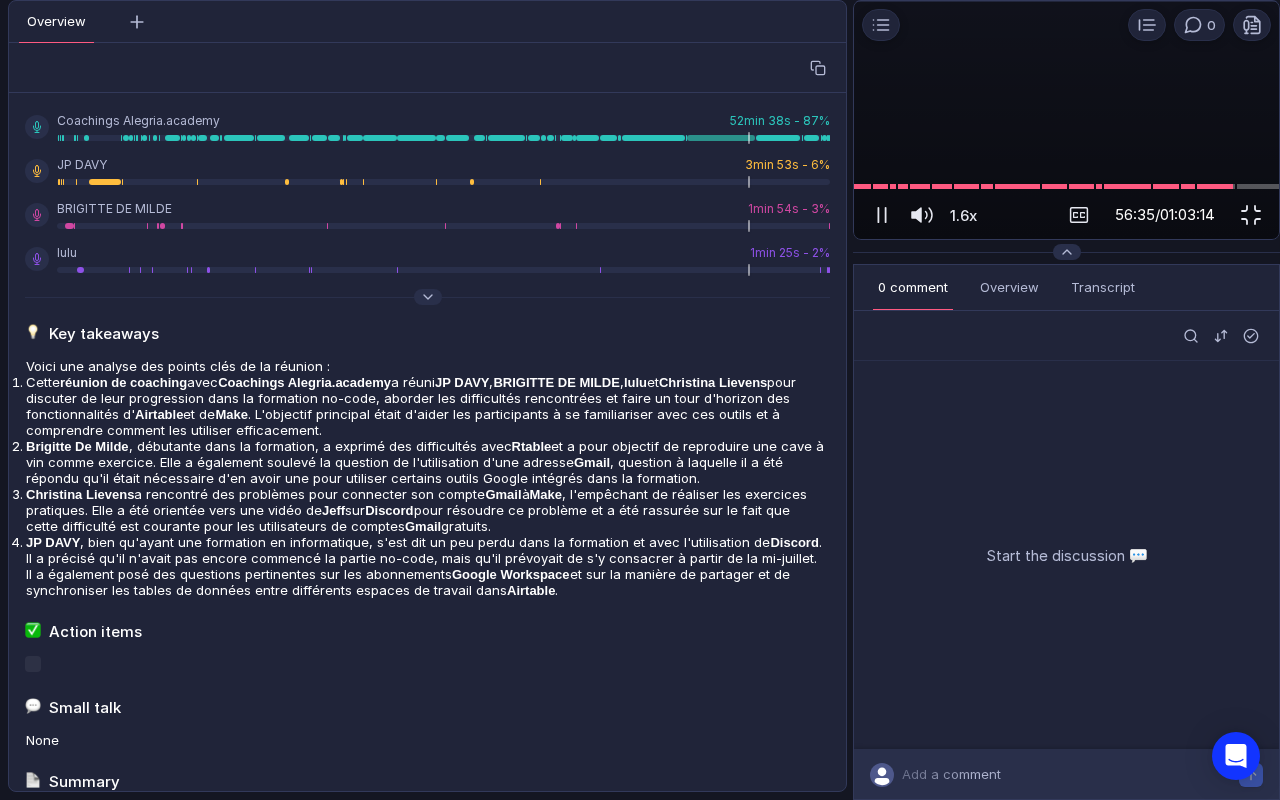 scroll, scrollTop: 0, scrollLeft: 0, axis: both 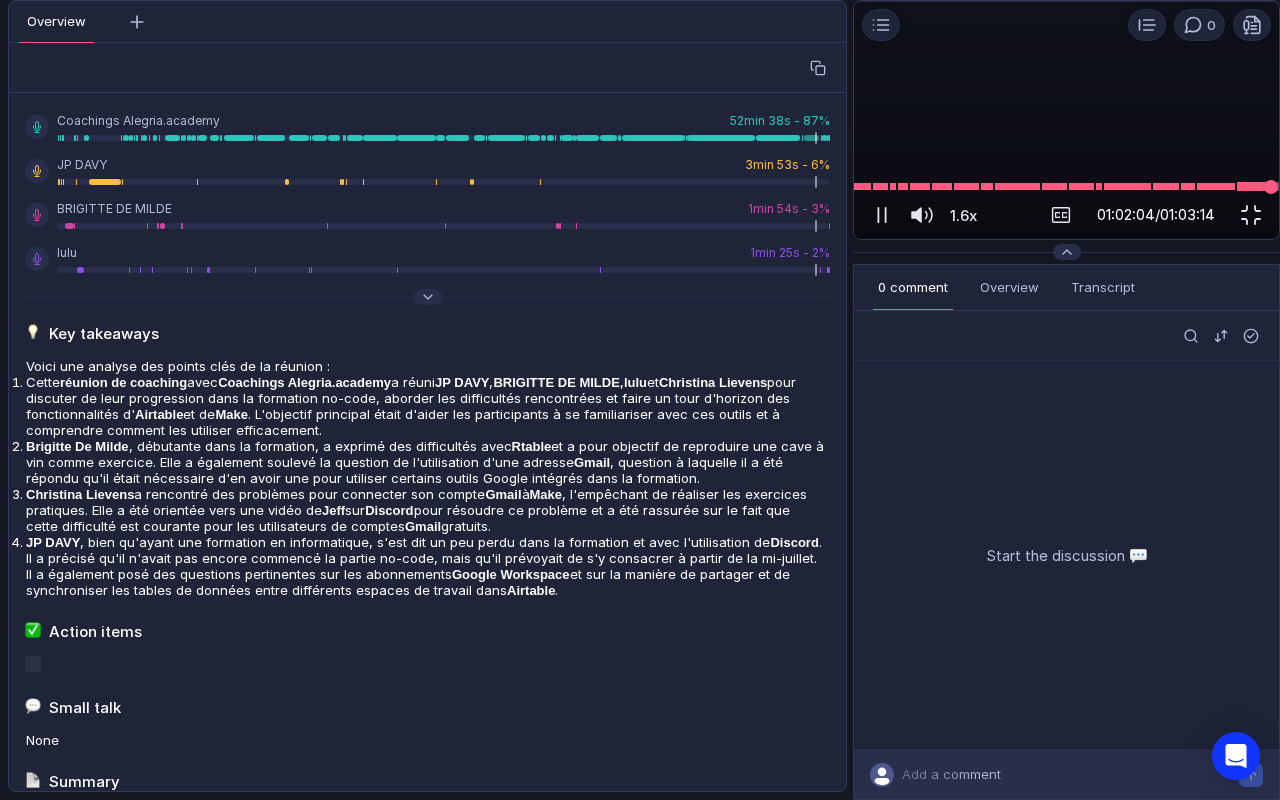 click at bounding box center (1066, 186) 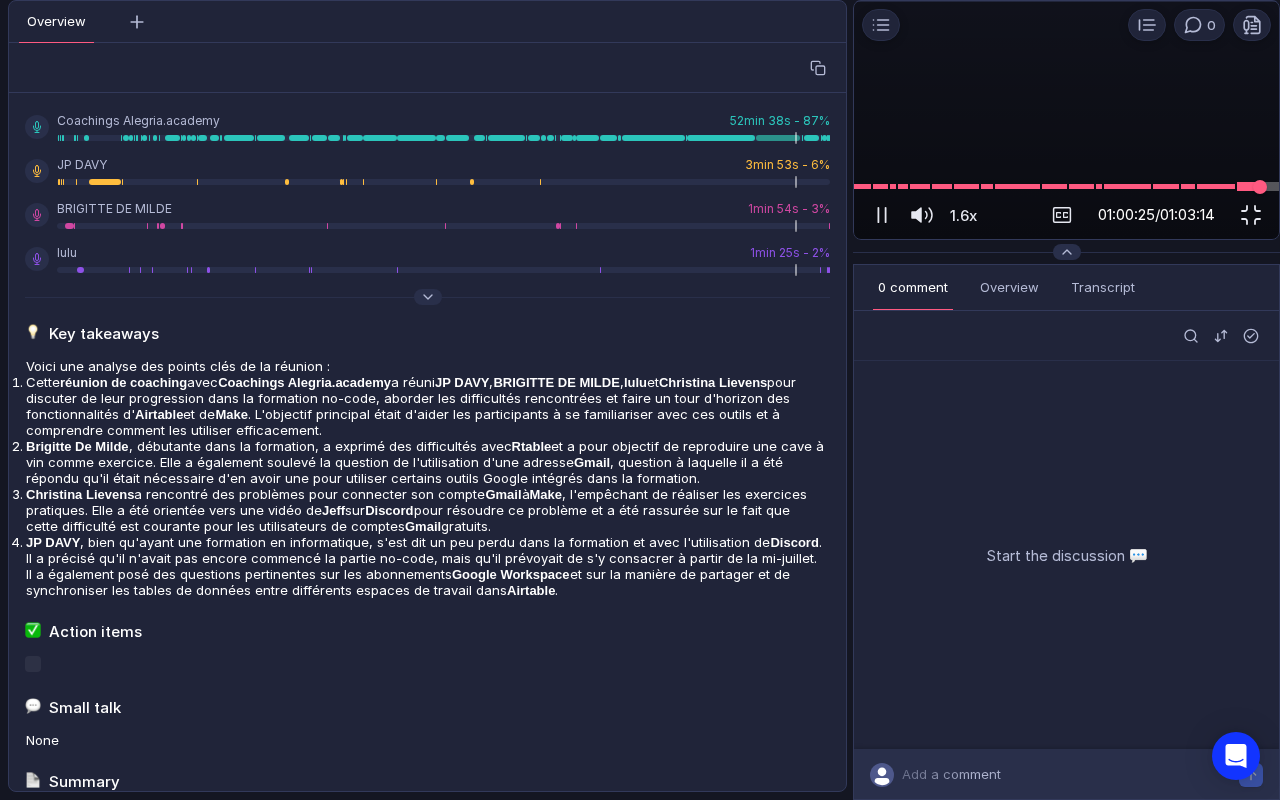 scroll, scrollTop: 0, scrollLeft: 0, axis: both 